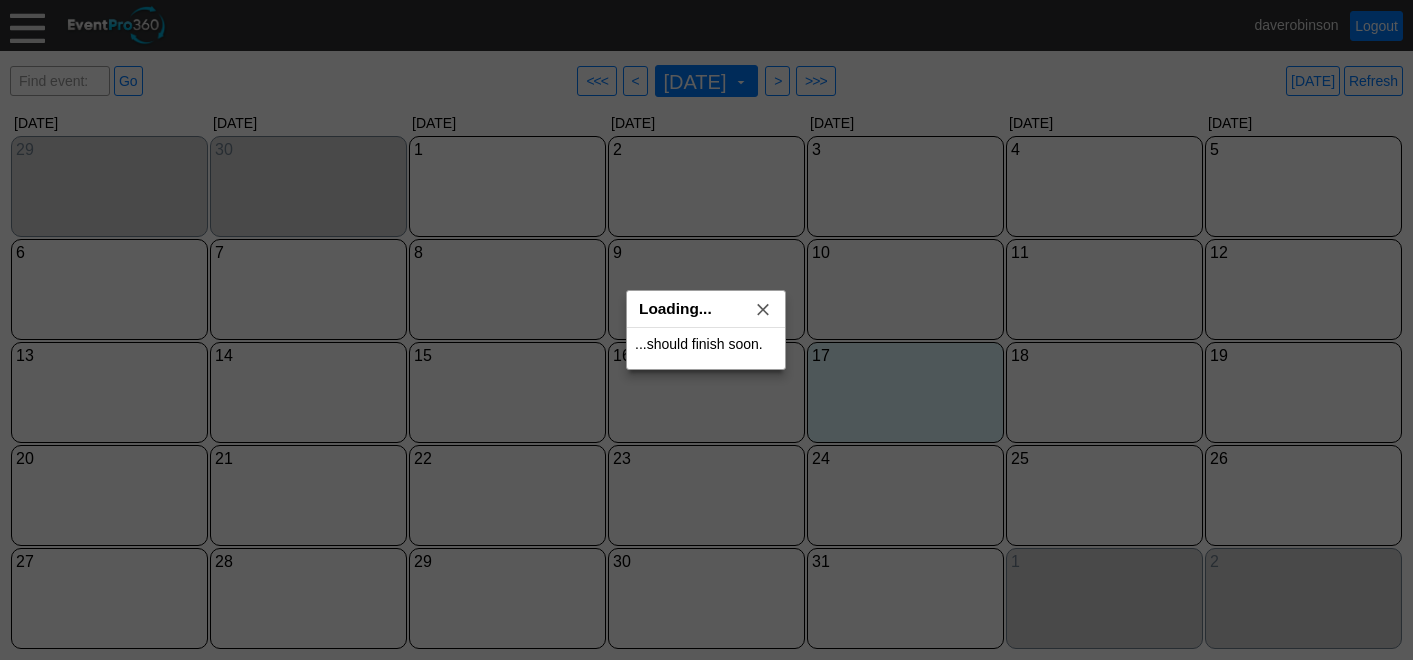 scroll, scrollTop: 0, scrollLeft: 0, axis: both 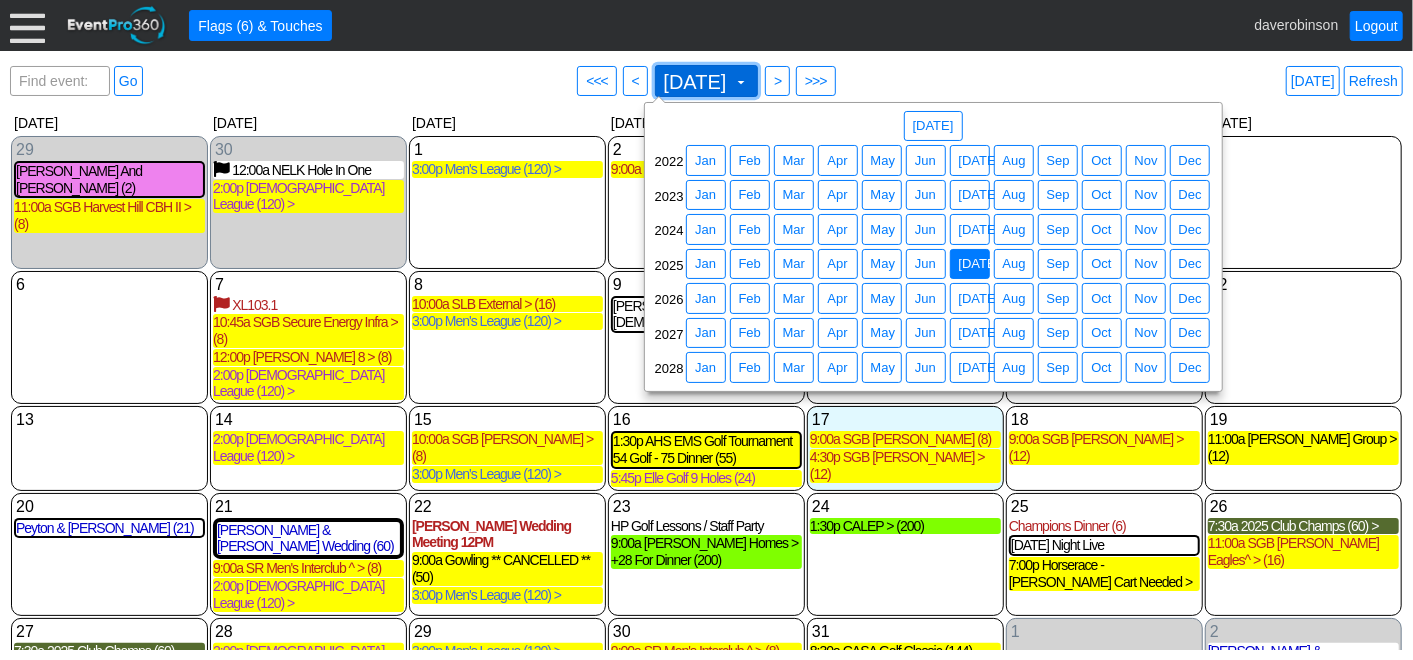 click at bounding box center [741, 82] 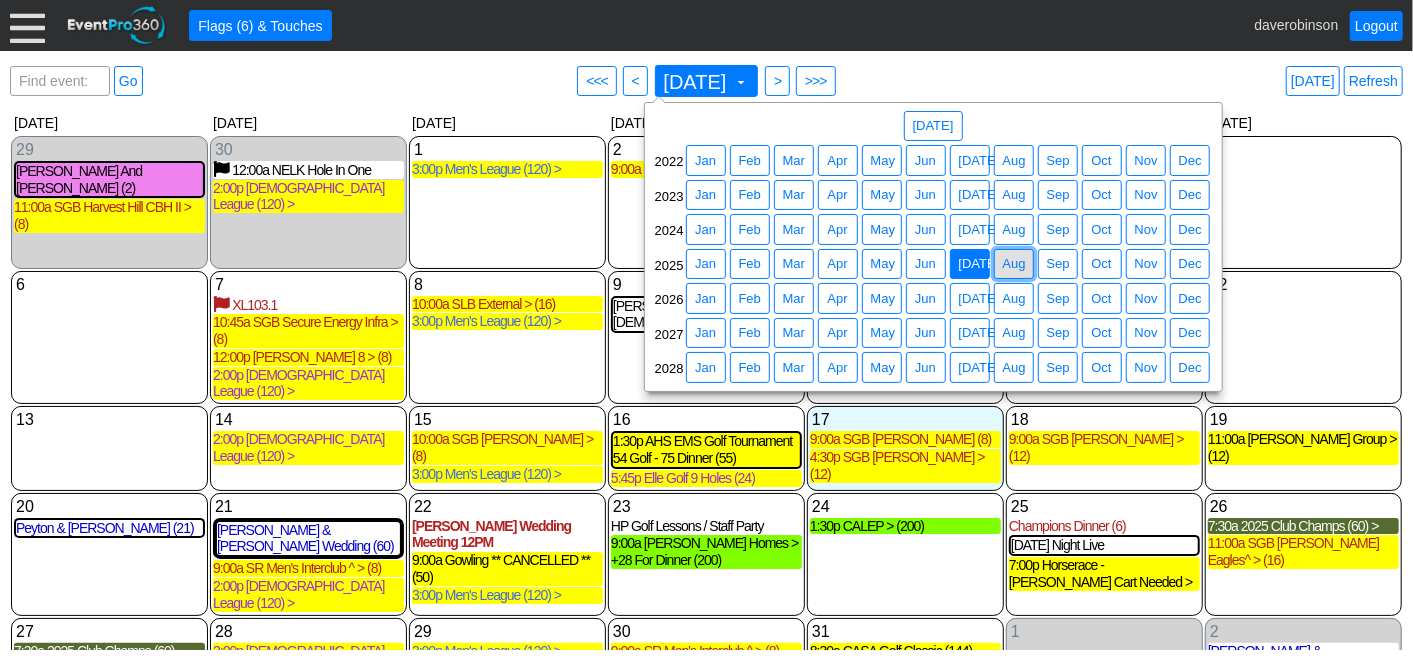 click on "Aug" at bounding box center [1014, 264] 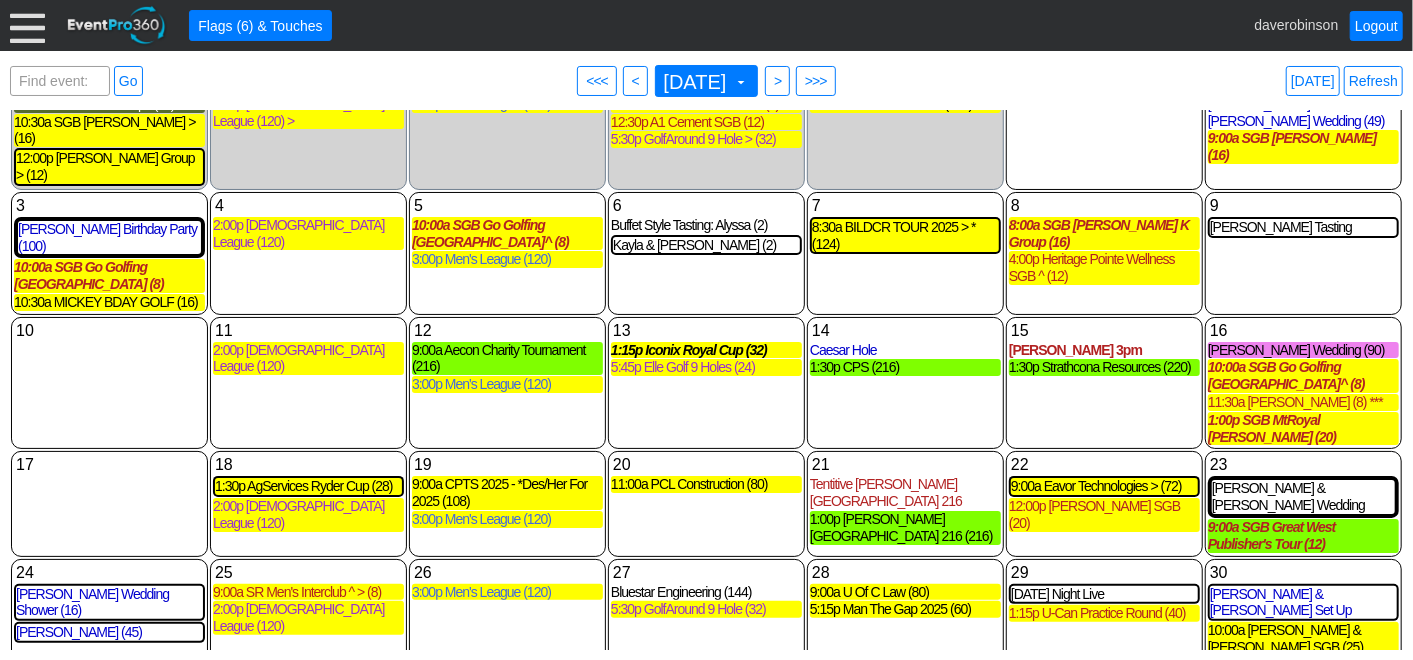 scroll, scrollTop: 99, scrollLeft: 0, axis: vertical 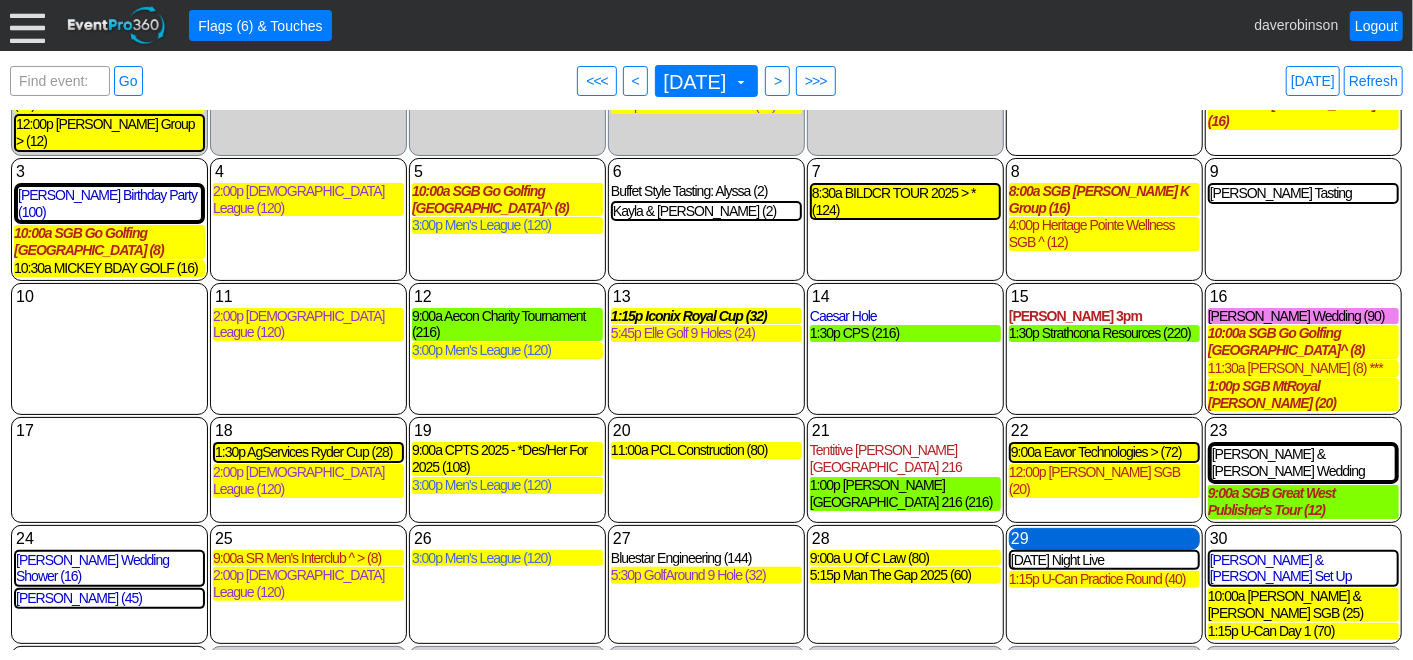 click on "29  Friday" at bounding box center [1104, 539] 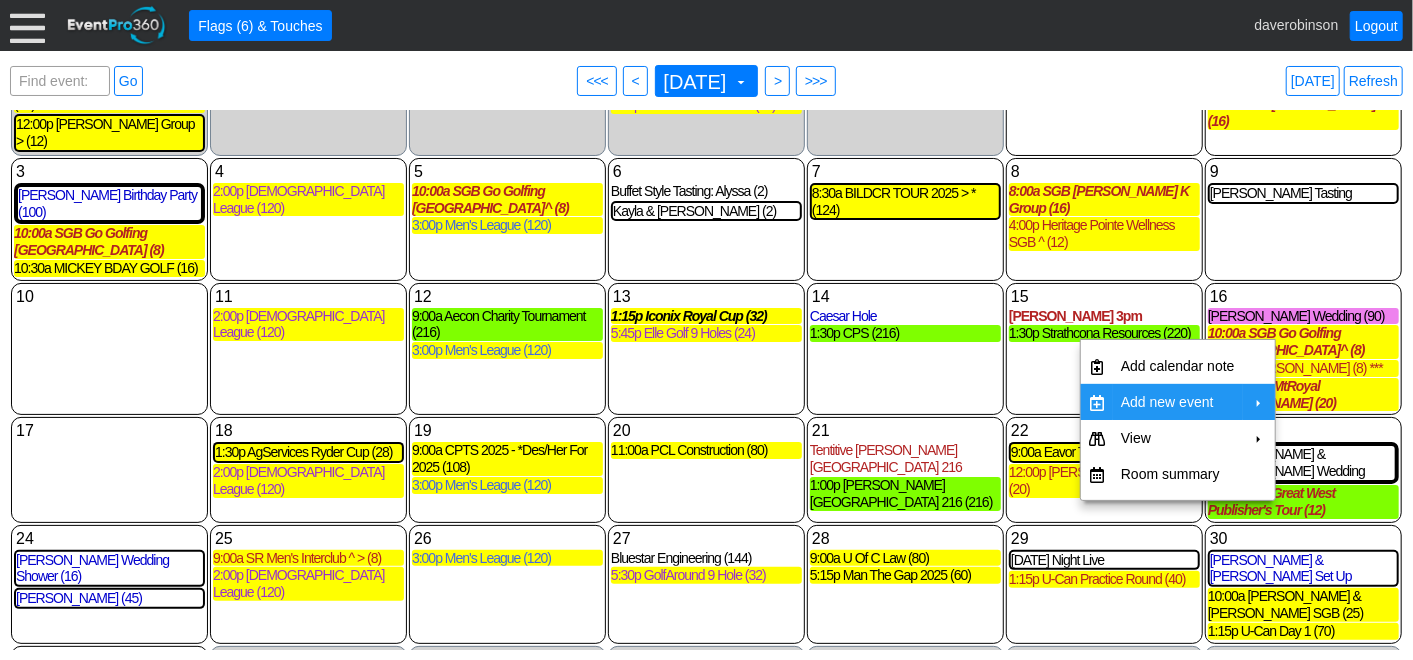 click on "Add new event" at bounding box center [1178, 402] 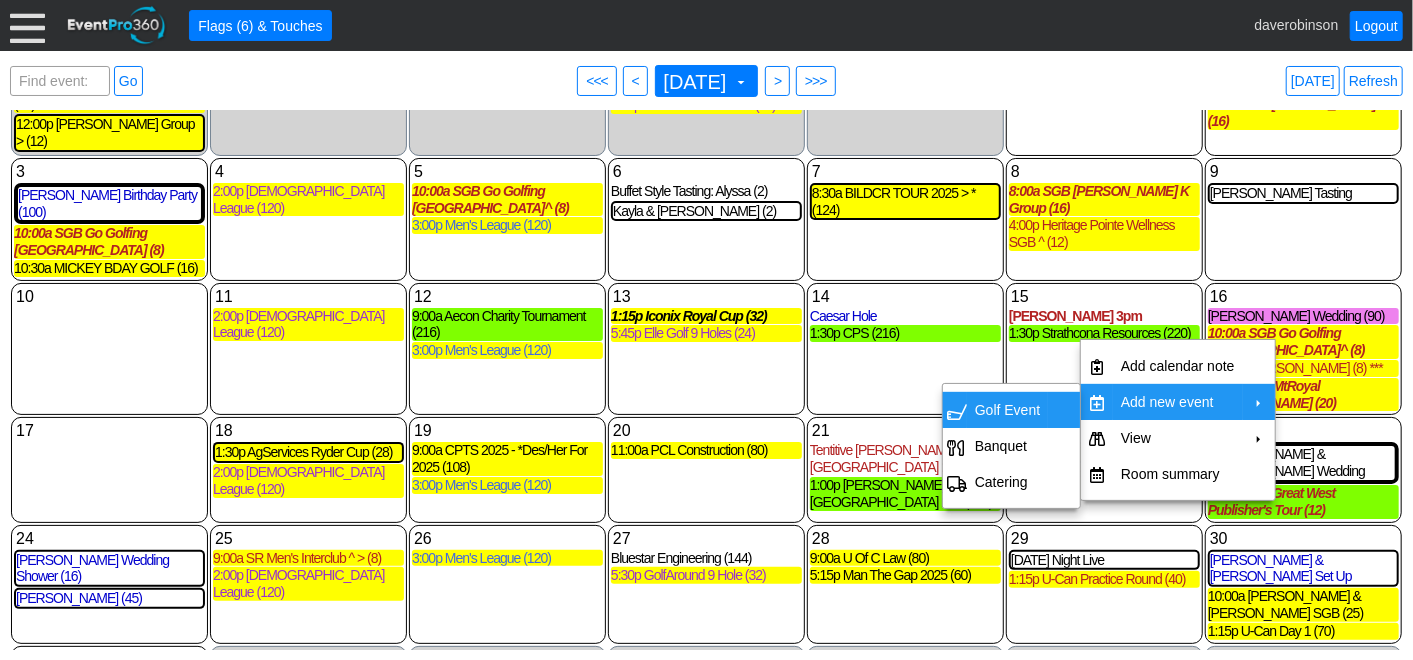 click on "Golf Event" at bounding box center (1007, 410) 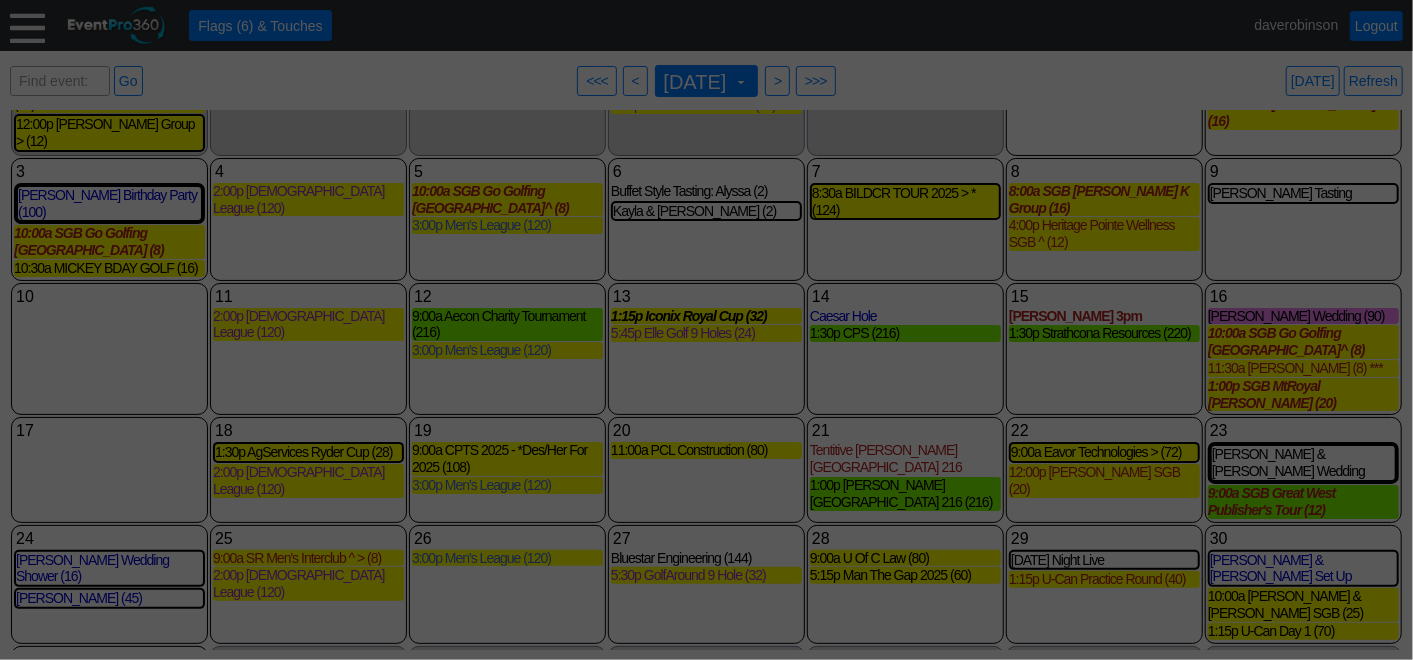 type on "Lead" 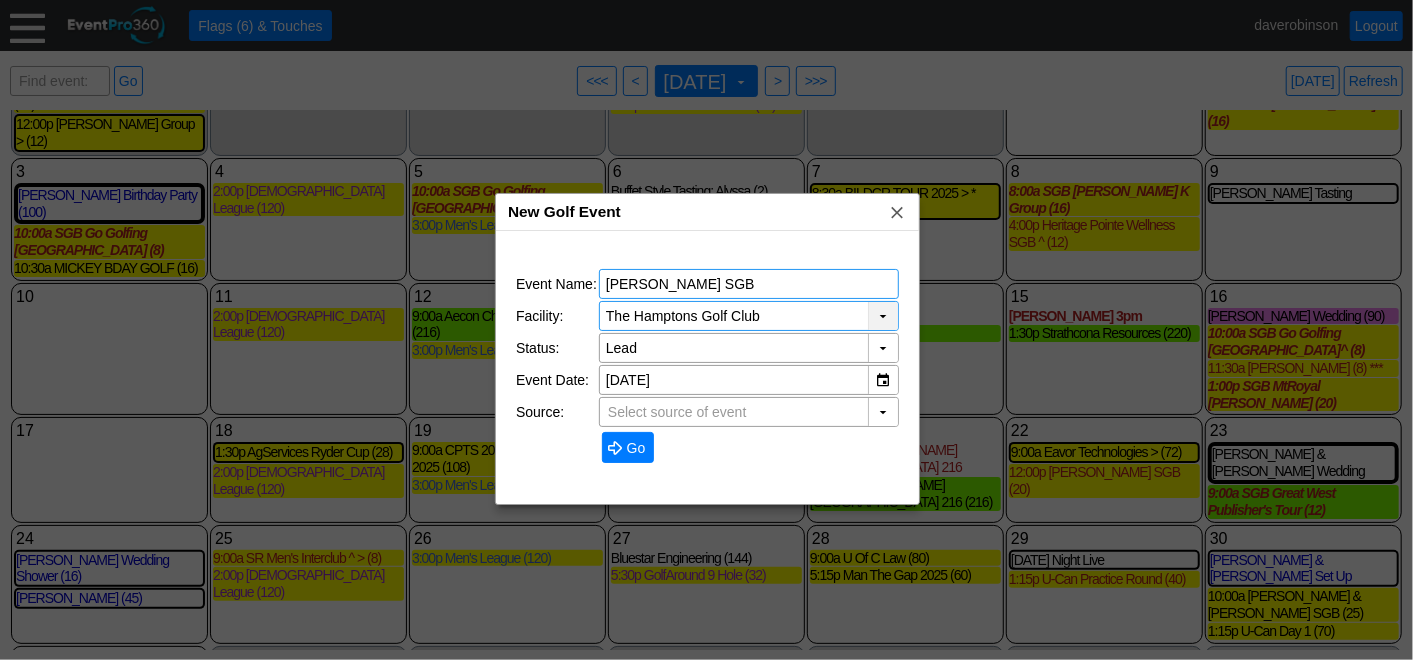 type on "Craig Taylor SGB" 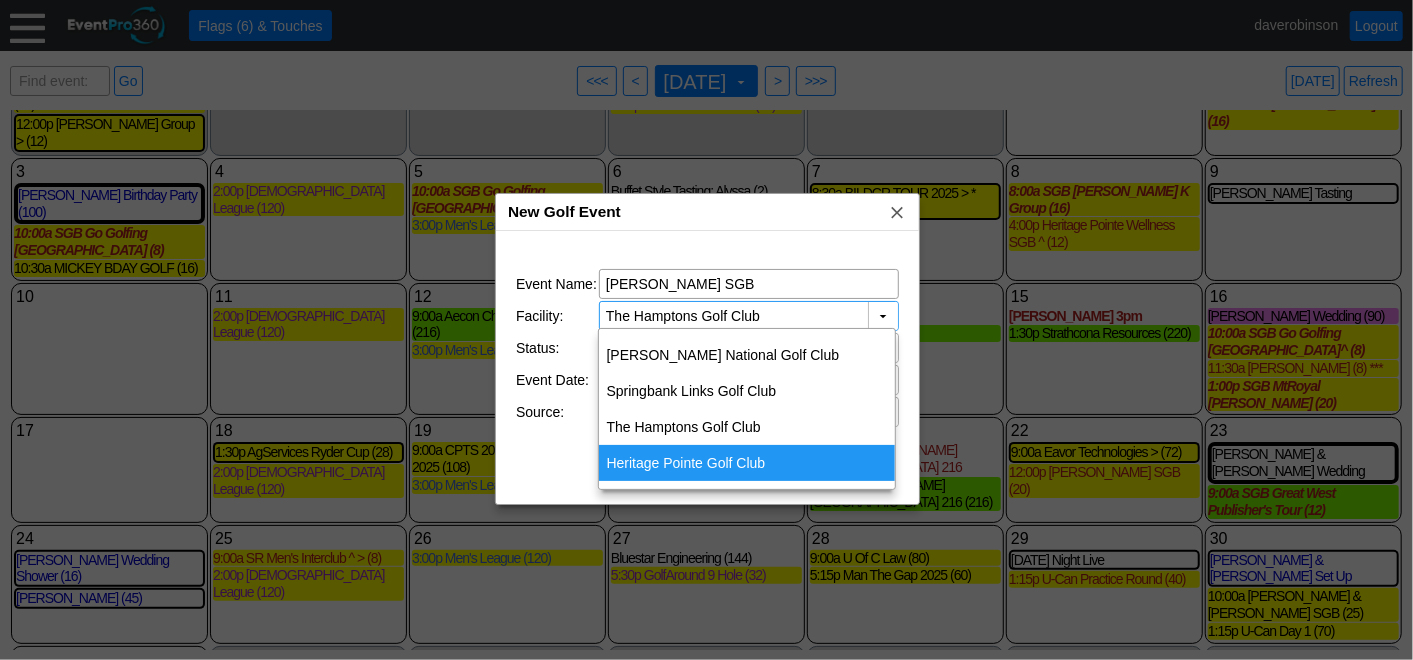 click on "Heritage Pointe Golf Club" at bounding box center (747, 463) 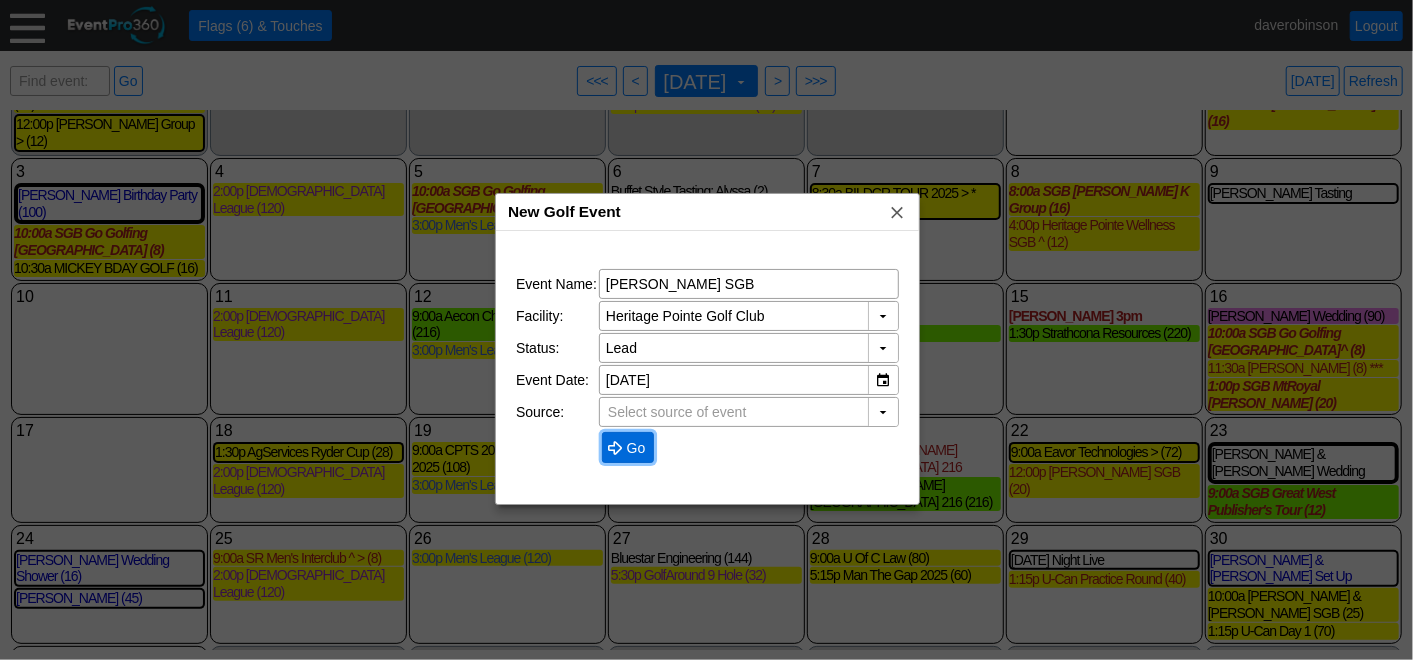 click at bounding box center [615, 448] 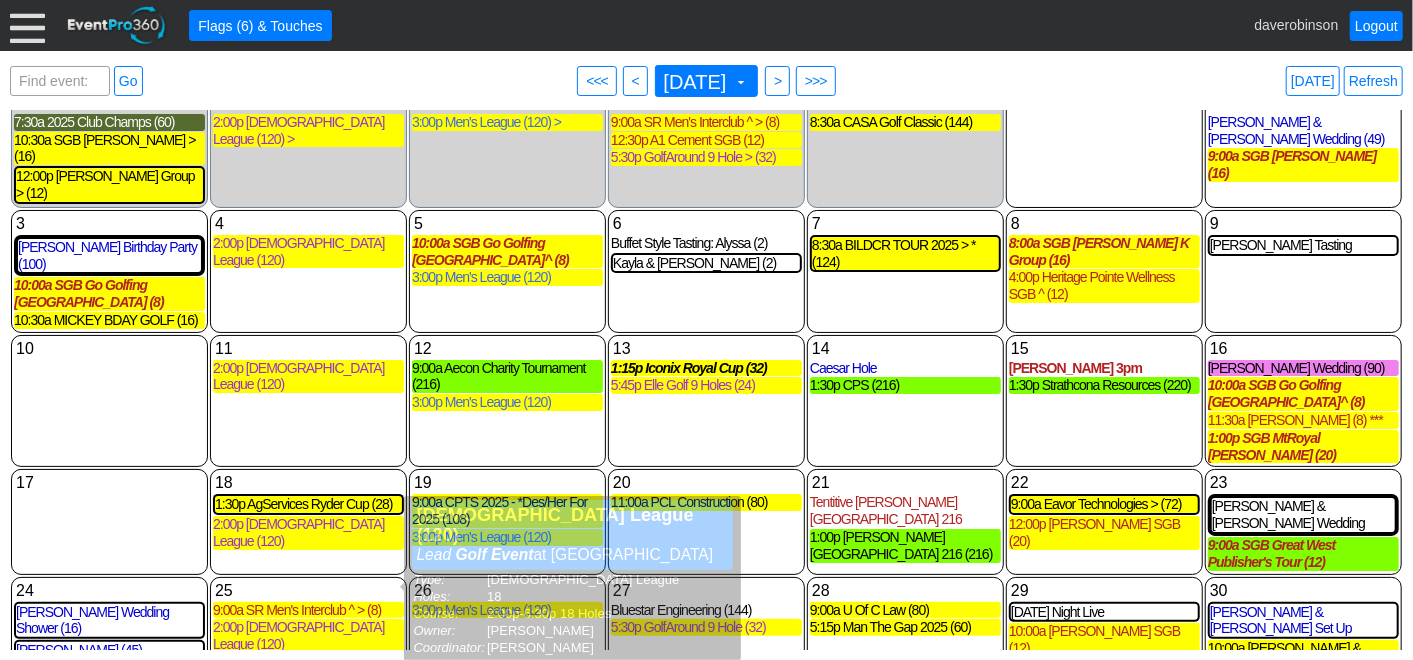 scroll, scrollTop: 0, scrollLeft: 0, axis: both 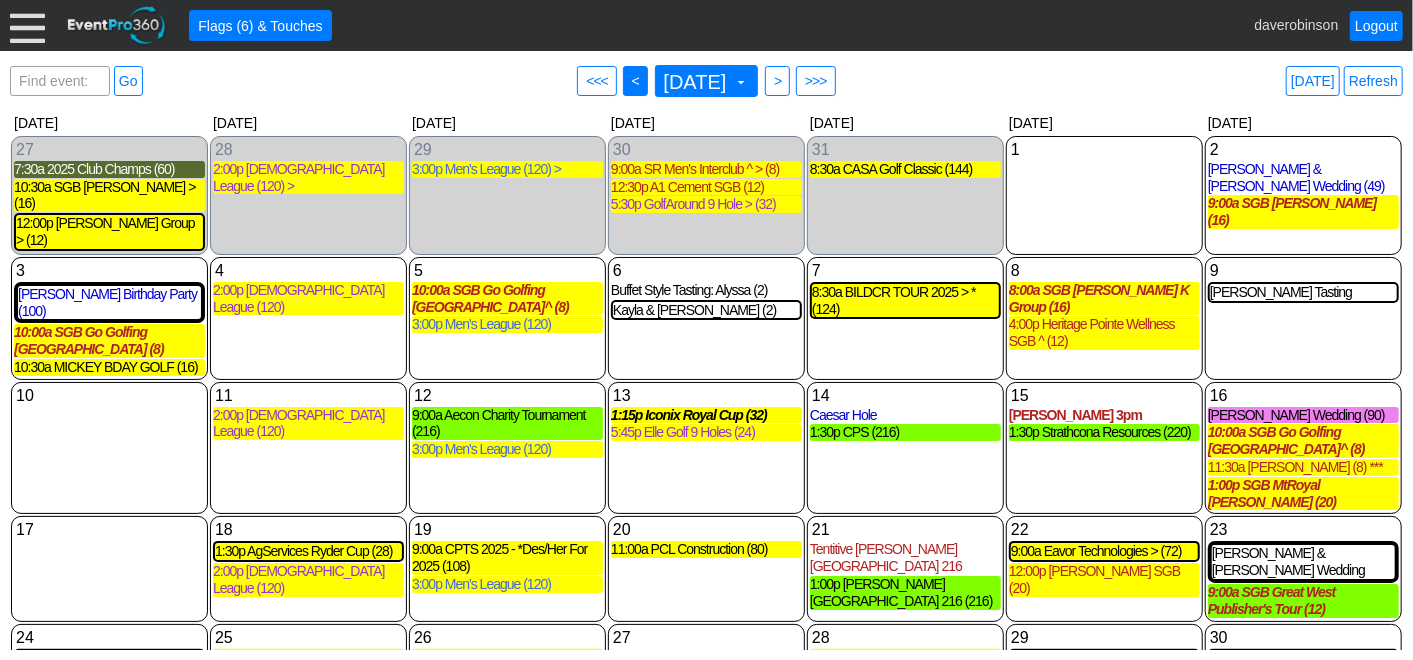 click on "● <" at bounding box center [635, 81] 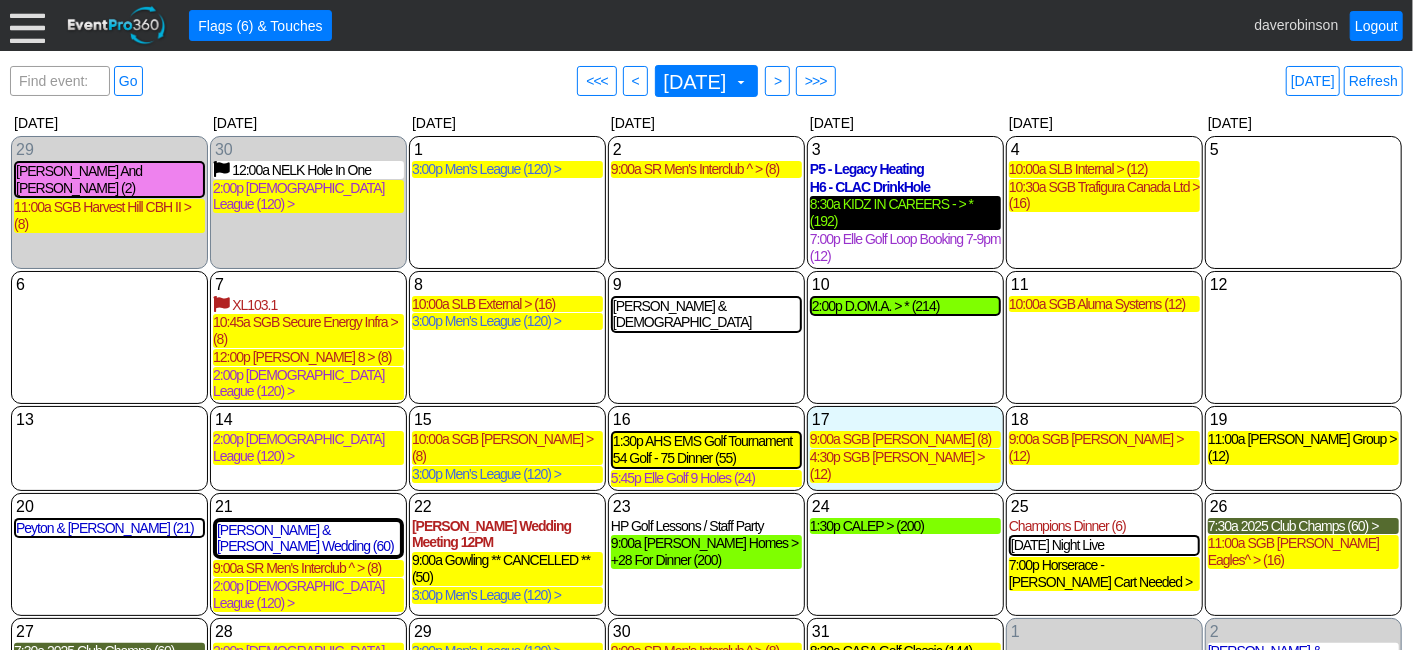 click on "8:30a KIDZ IN CAREERS - > * (192)" at bounding box center [905, 213] 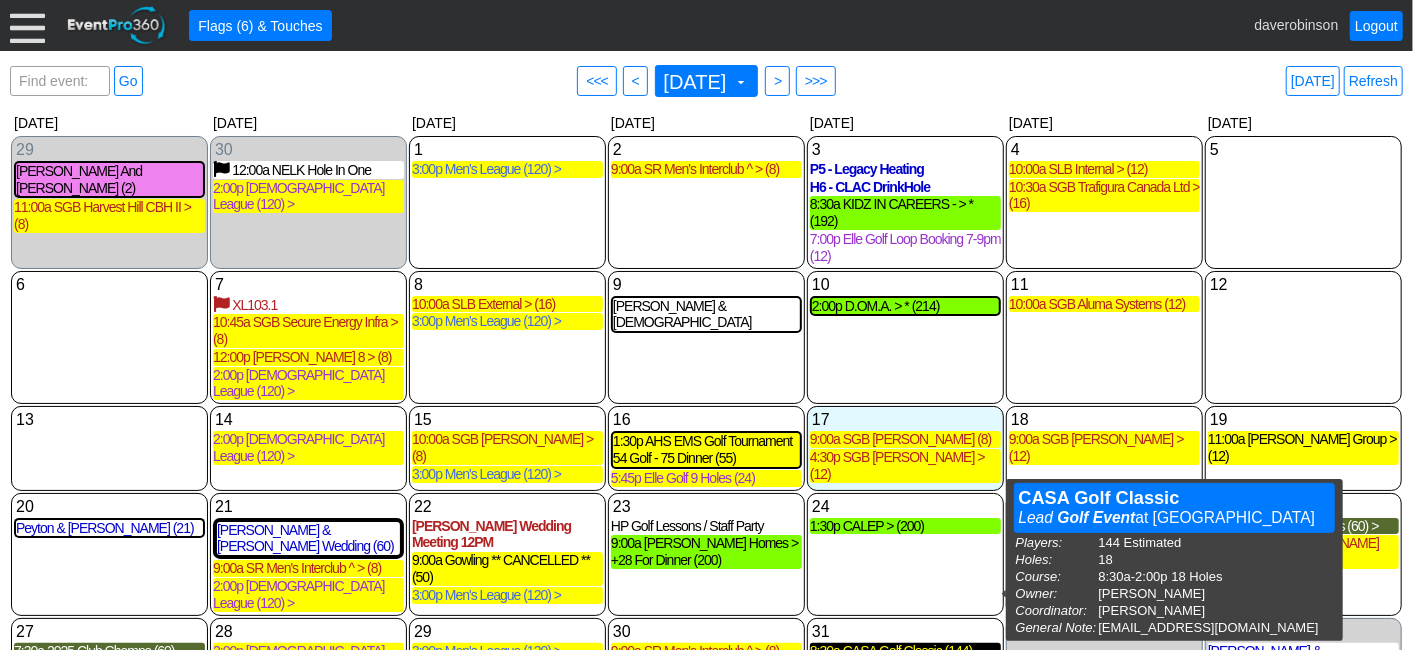 click on "8:30a CASA Golf Classic (144)" at bounding box center [905, 651] 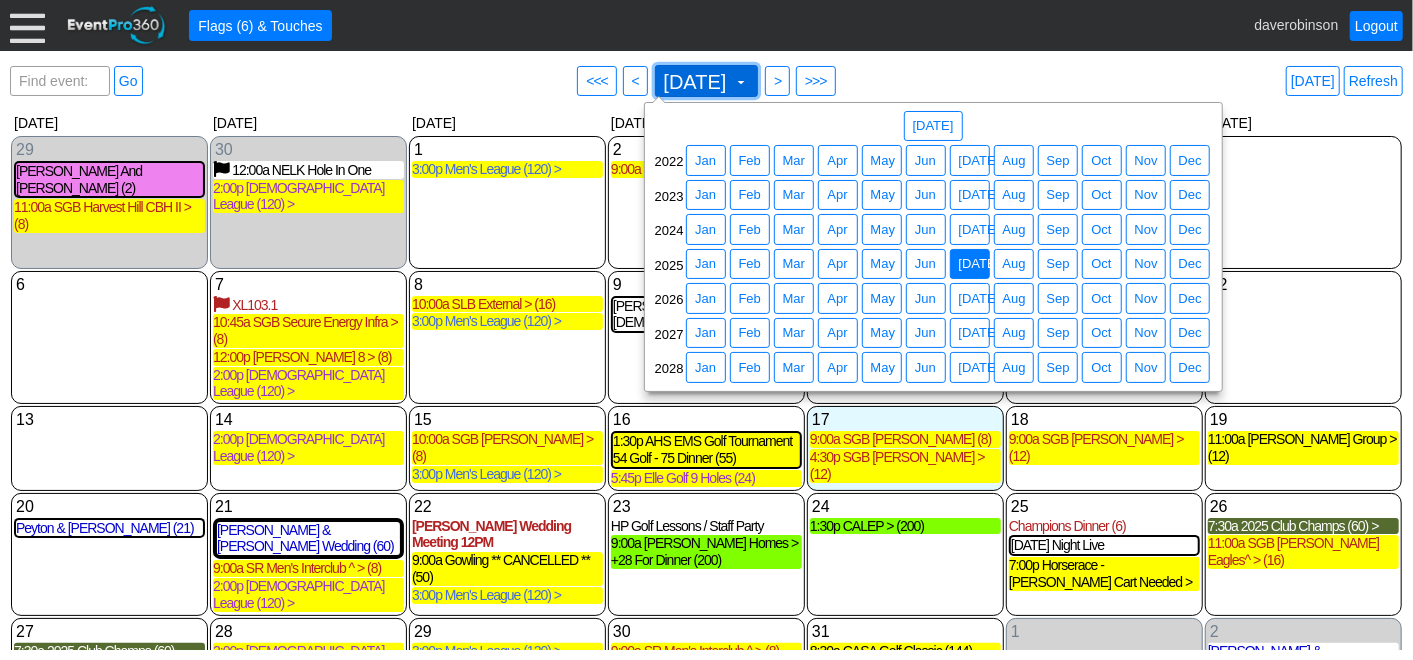 click at bounding box center (741, 82) 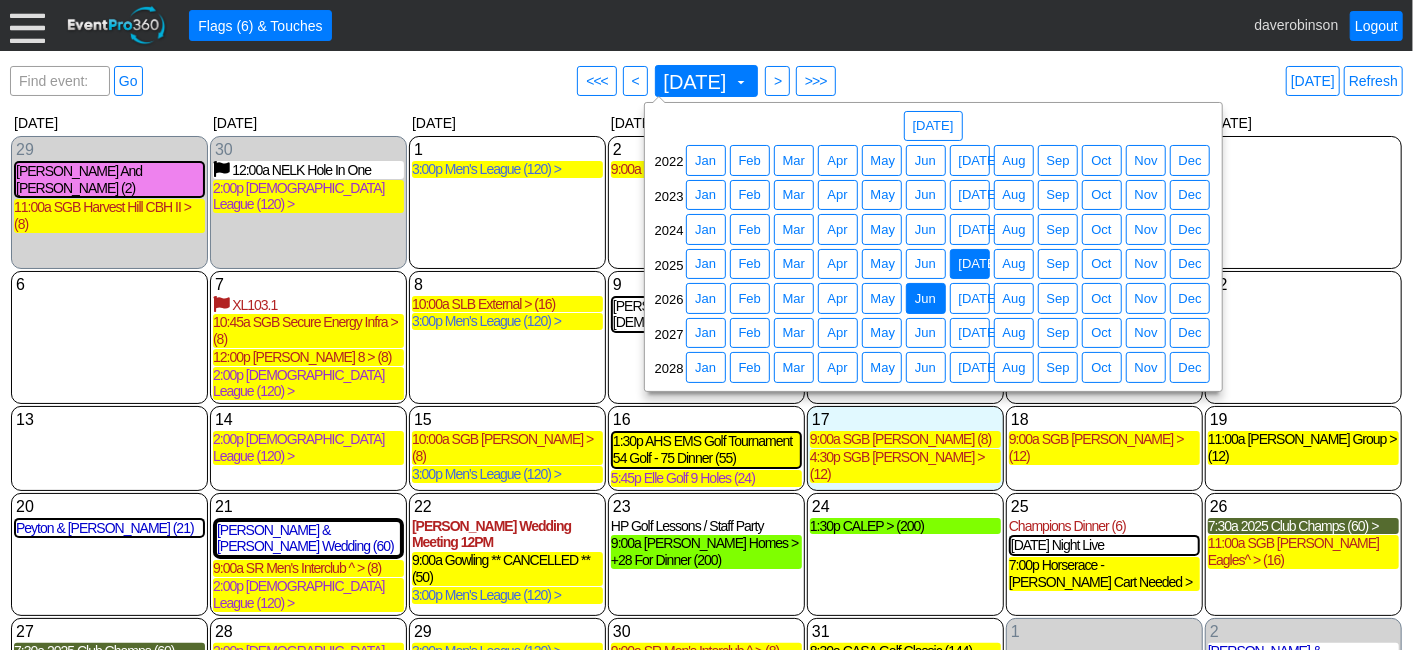 click on "Jun" at bounding box center [925, 299] 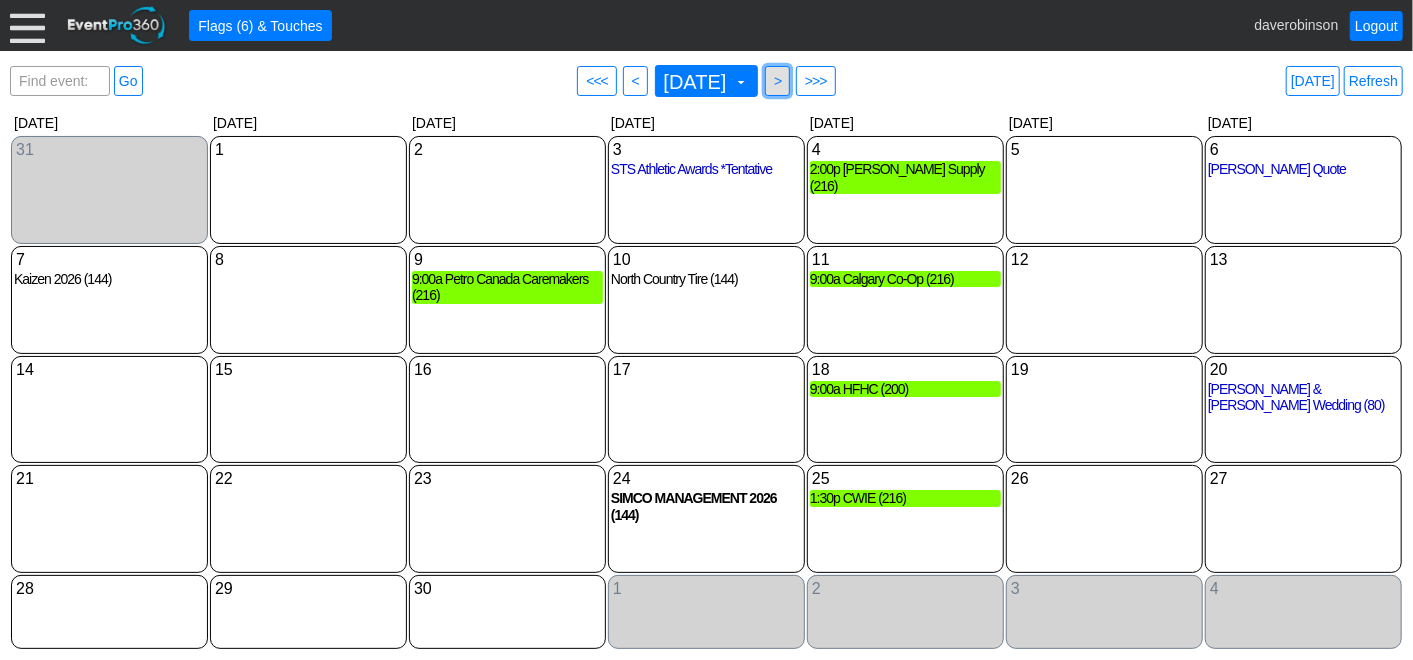 click on ">" at bounding box center (777, 81) 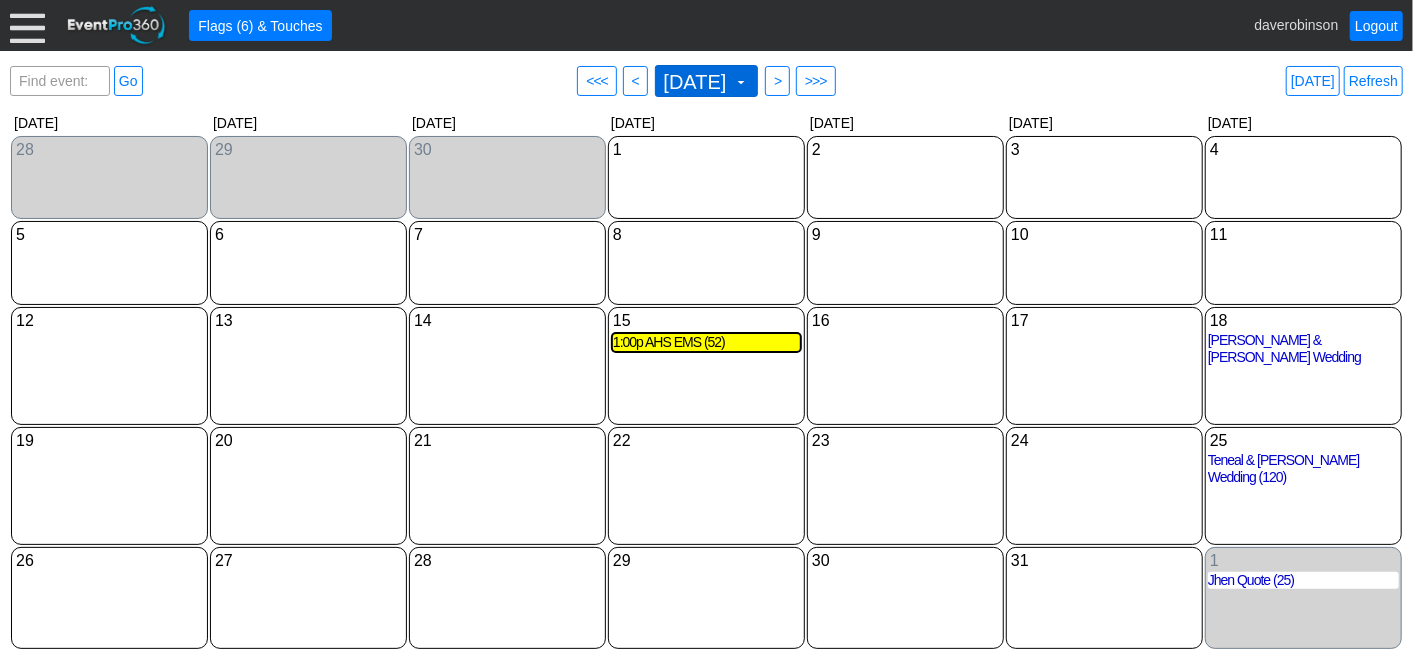 click at bounding box center [741, 82] 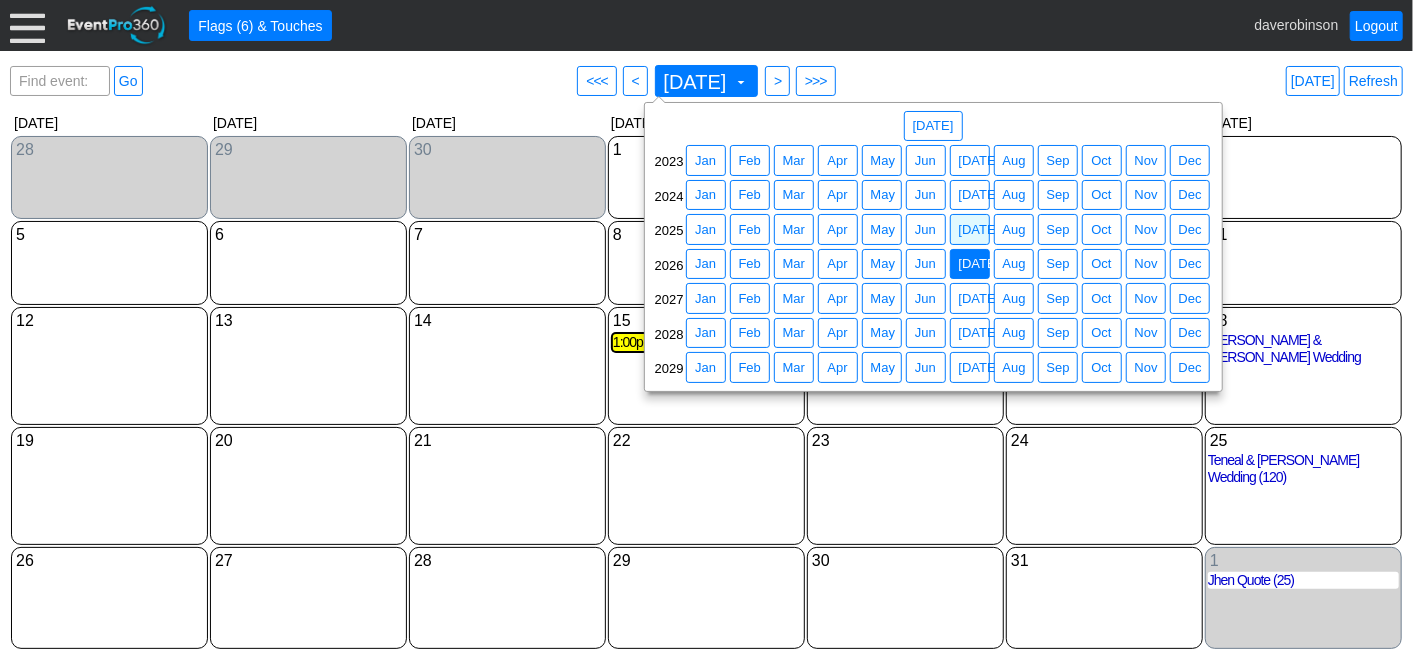 click on "Find event: enter title
Go
● <<< ● <
July 2026 ▼
● > ● >>>
Today
Refresh" at bounding box center [706, 81] 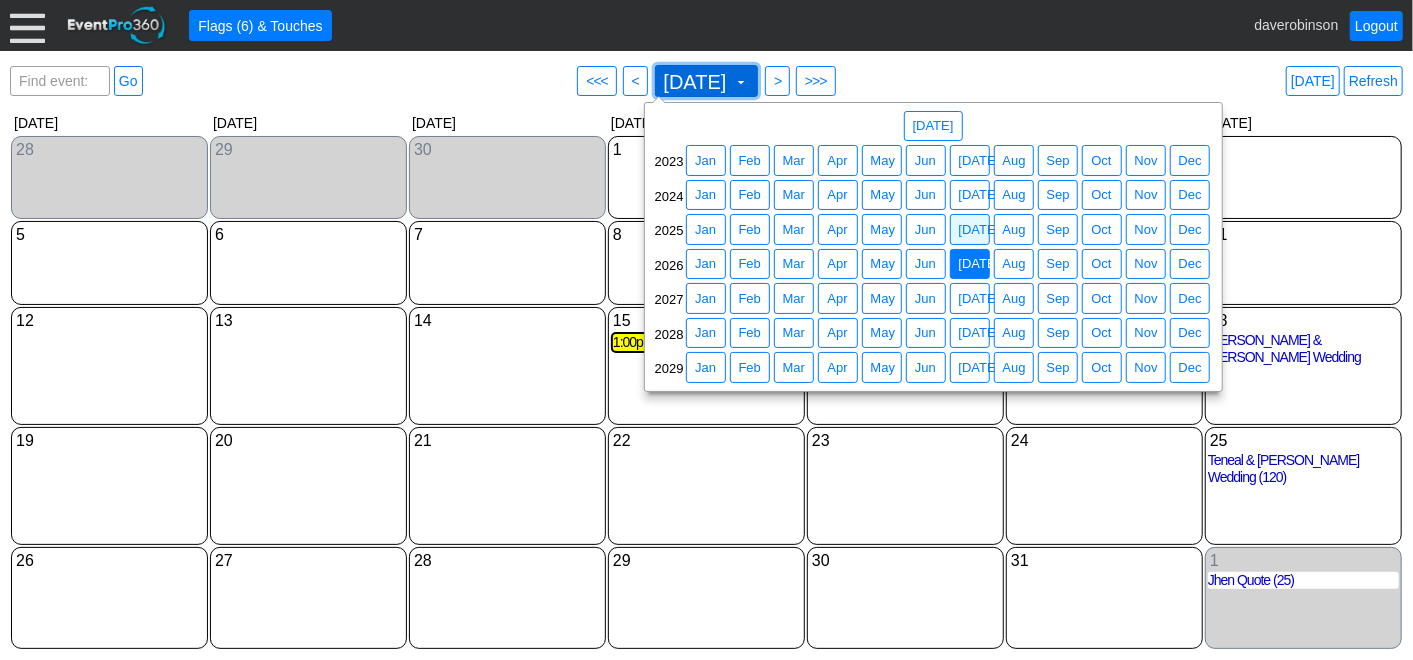 click on "July 2026 ▼" at bounding box center (707, 81) 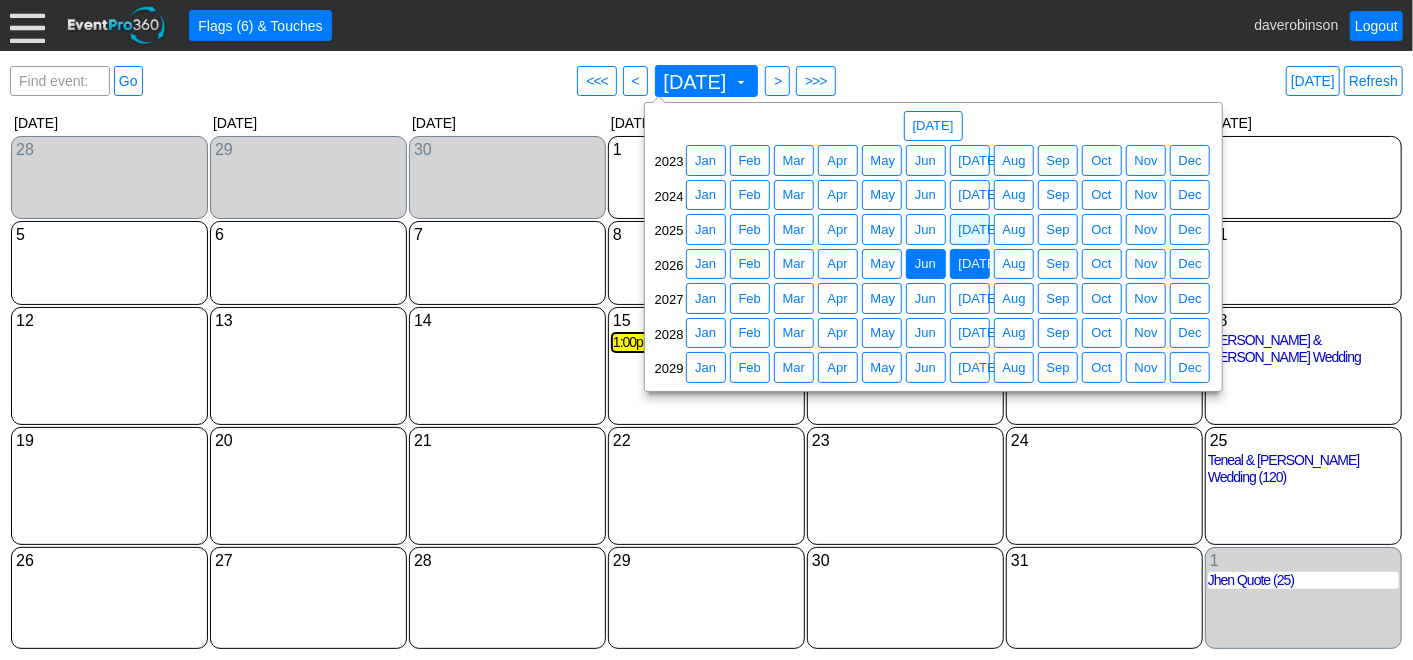 click on "Jun" at bounding box center (925, 264) 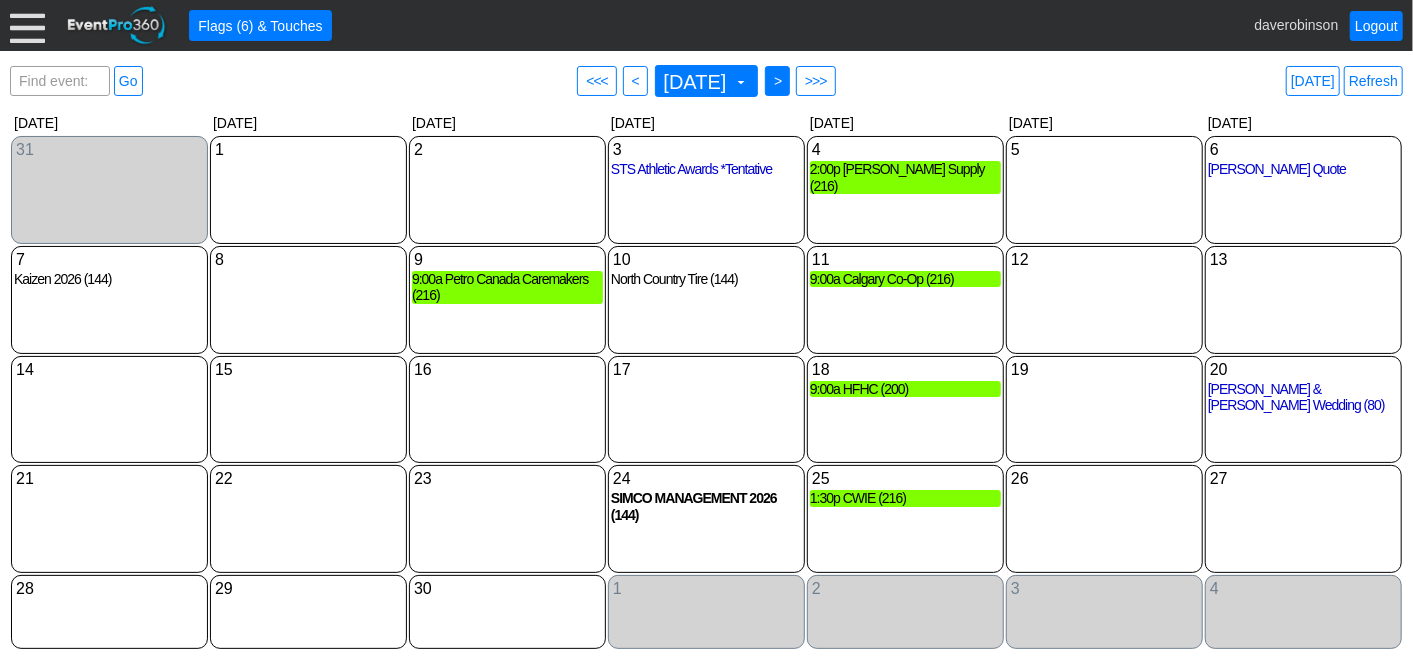 click on ">" at bounding box center (777, 81) 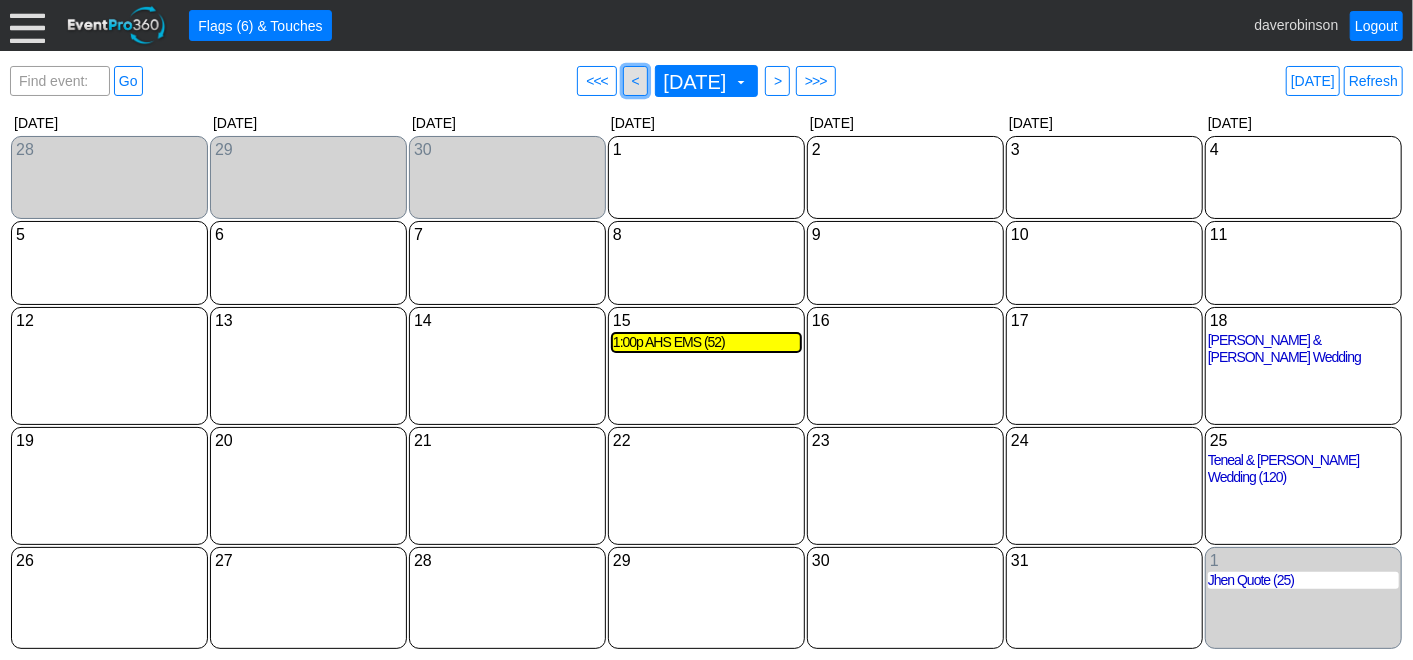 click on "<" at bounding box center (635, 81) 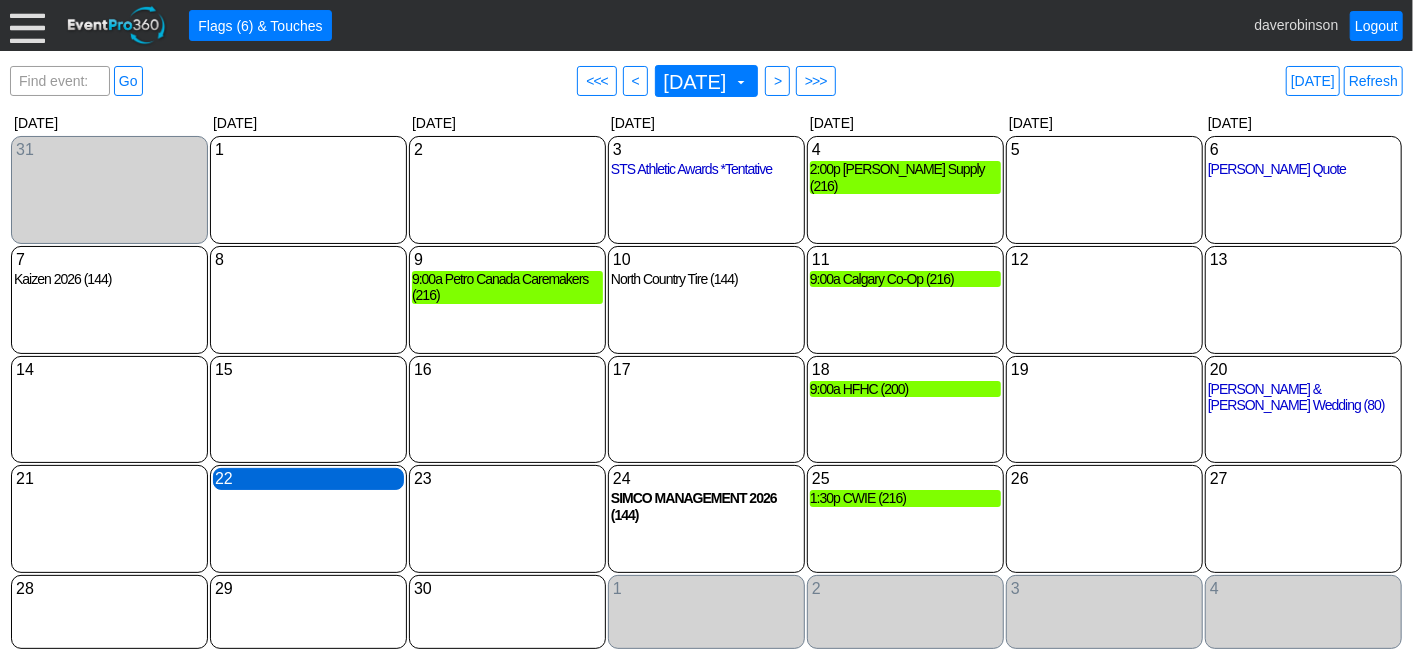 click on "22  Monday" at bounding box center (308, 479) 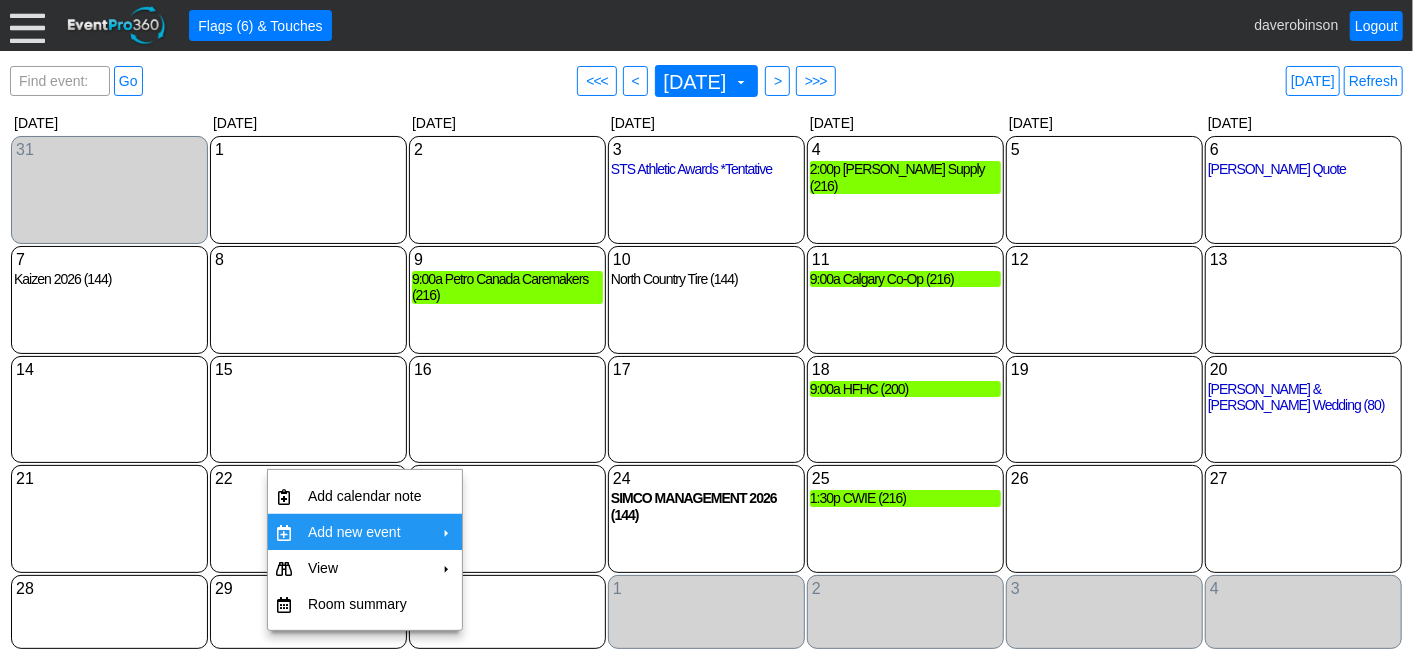 click on "Add new event" at bounding box center [365, 532] 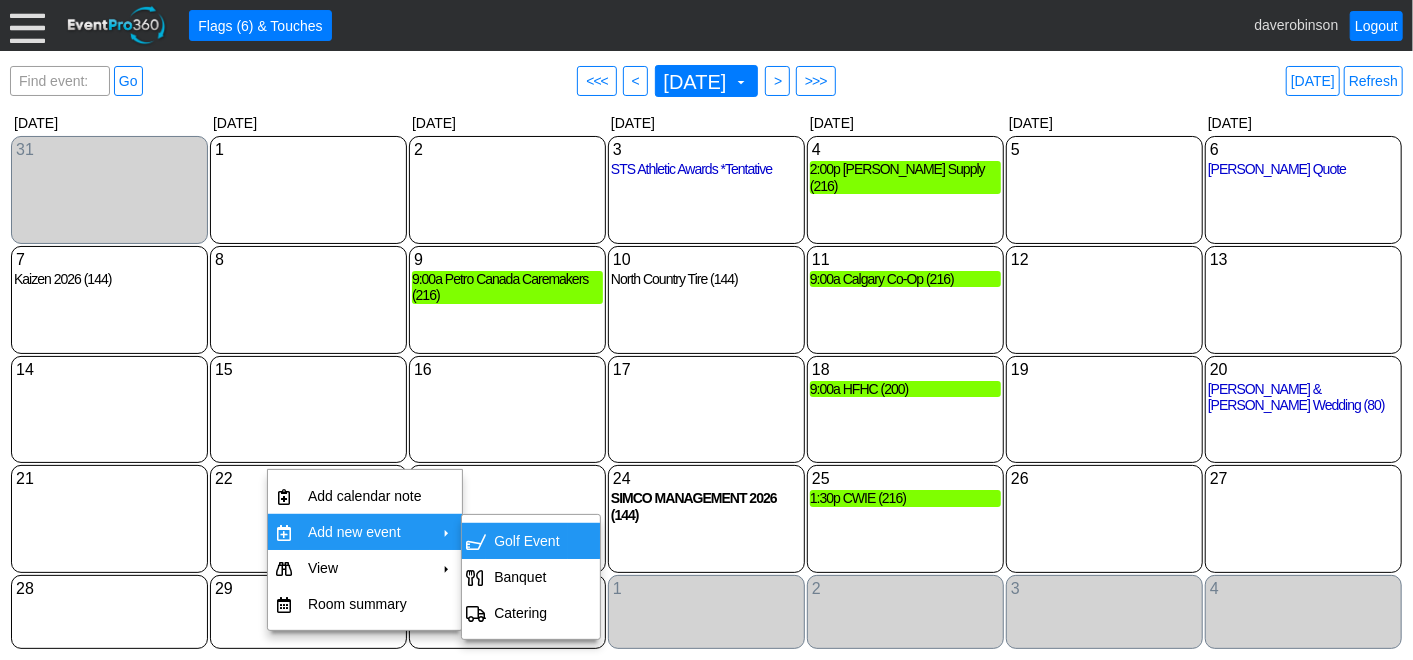 click on "Golf Event" at bounding box center [526, 541] 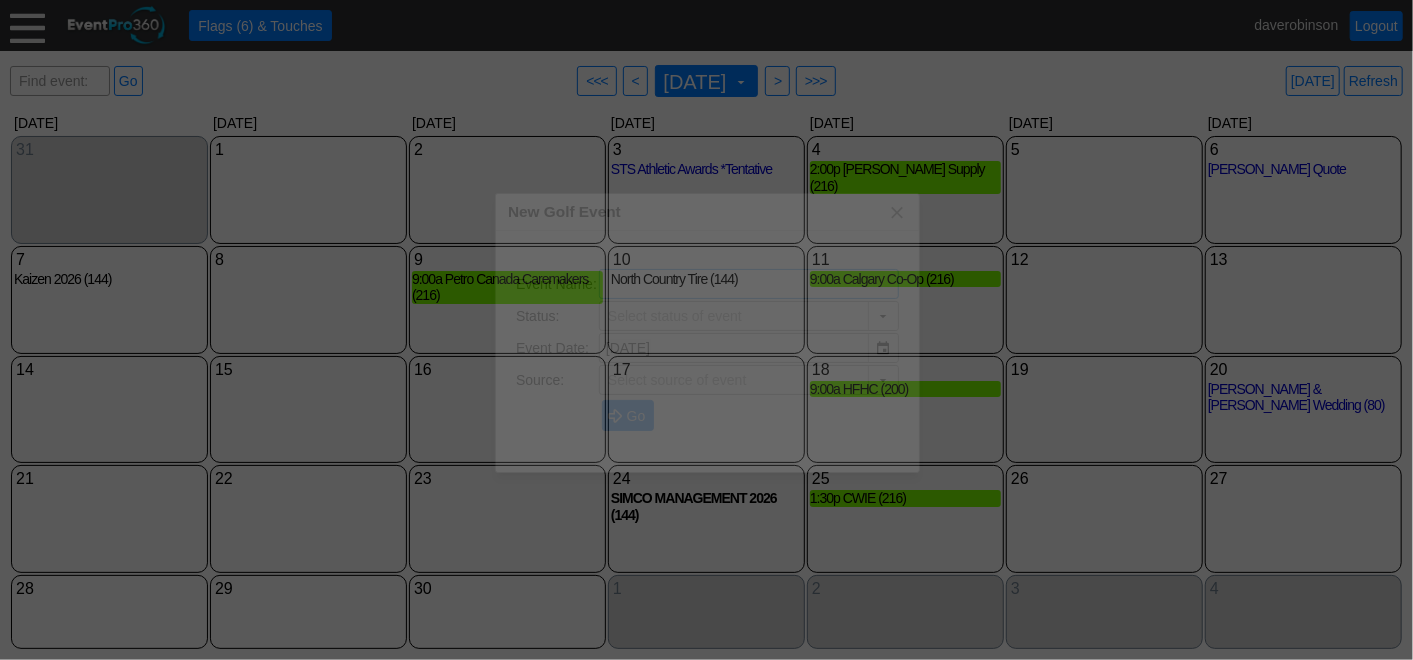 type on "Lead" 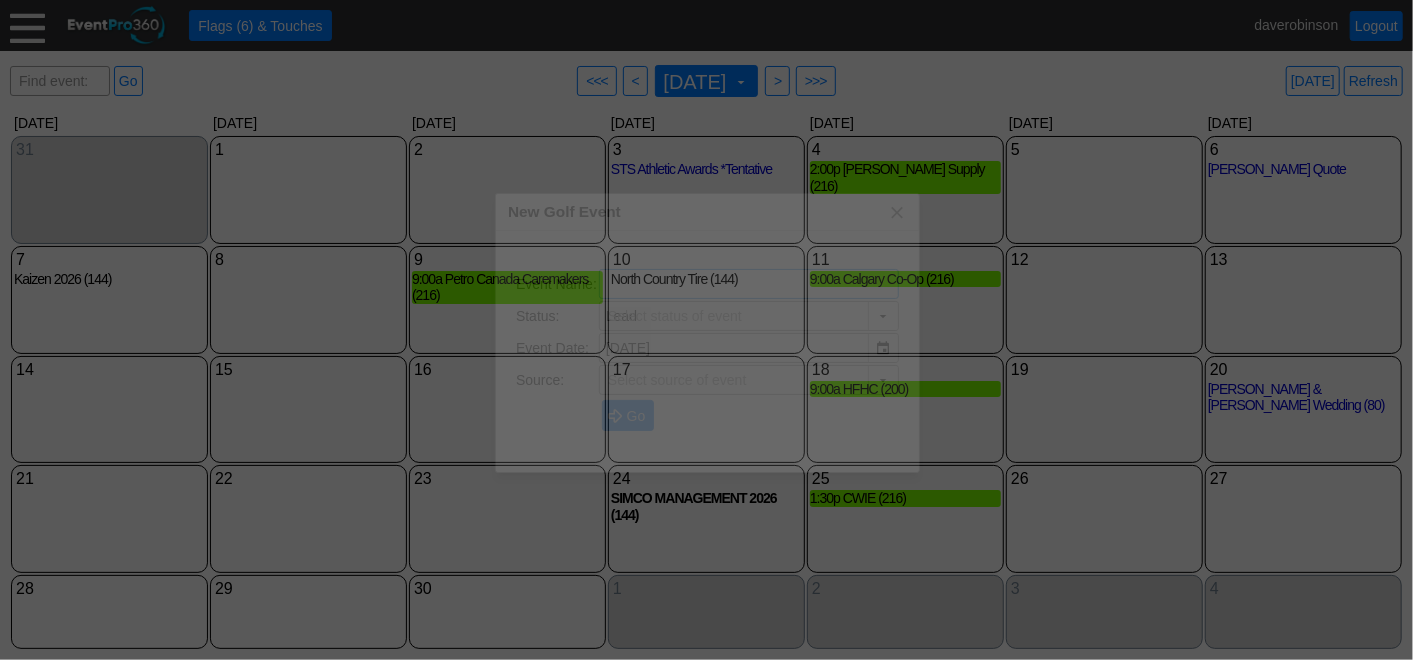 type on "The Hamptons Golf Club" 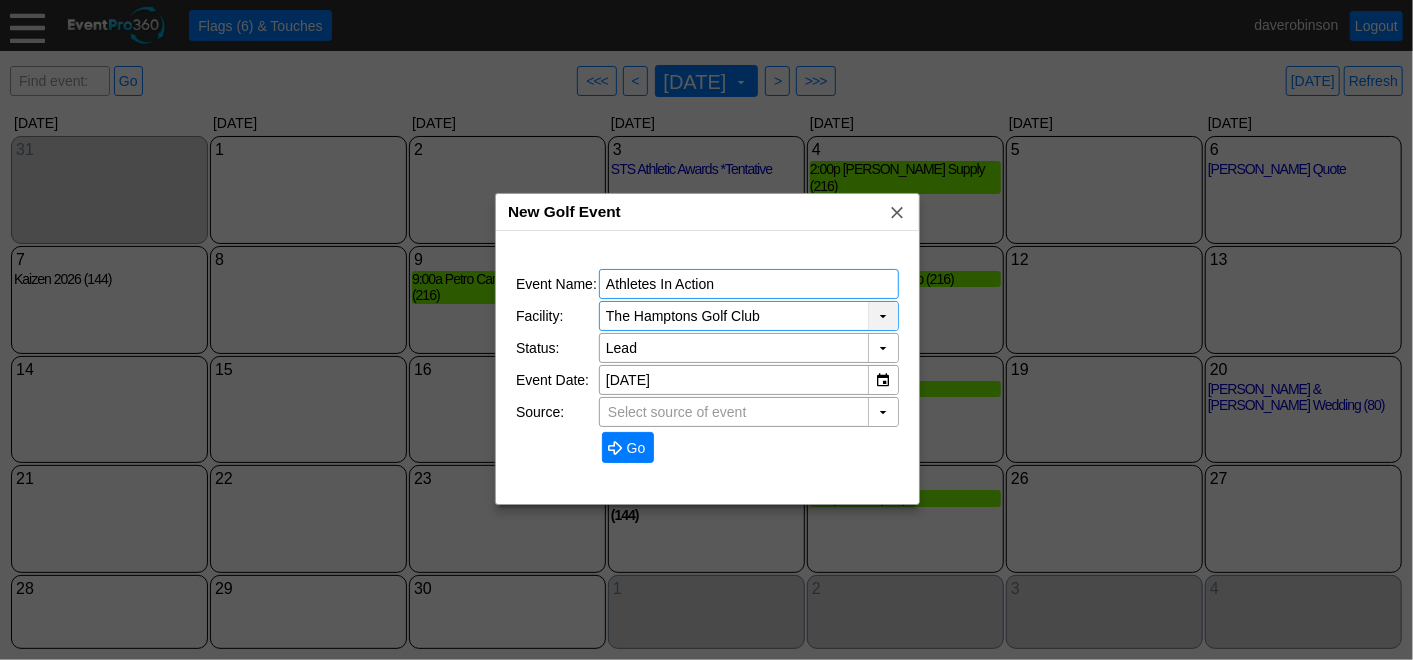 type on "Athletes In Action" 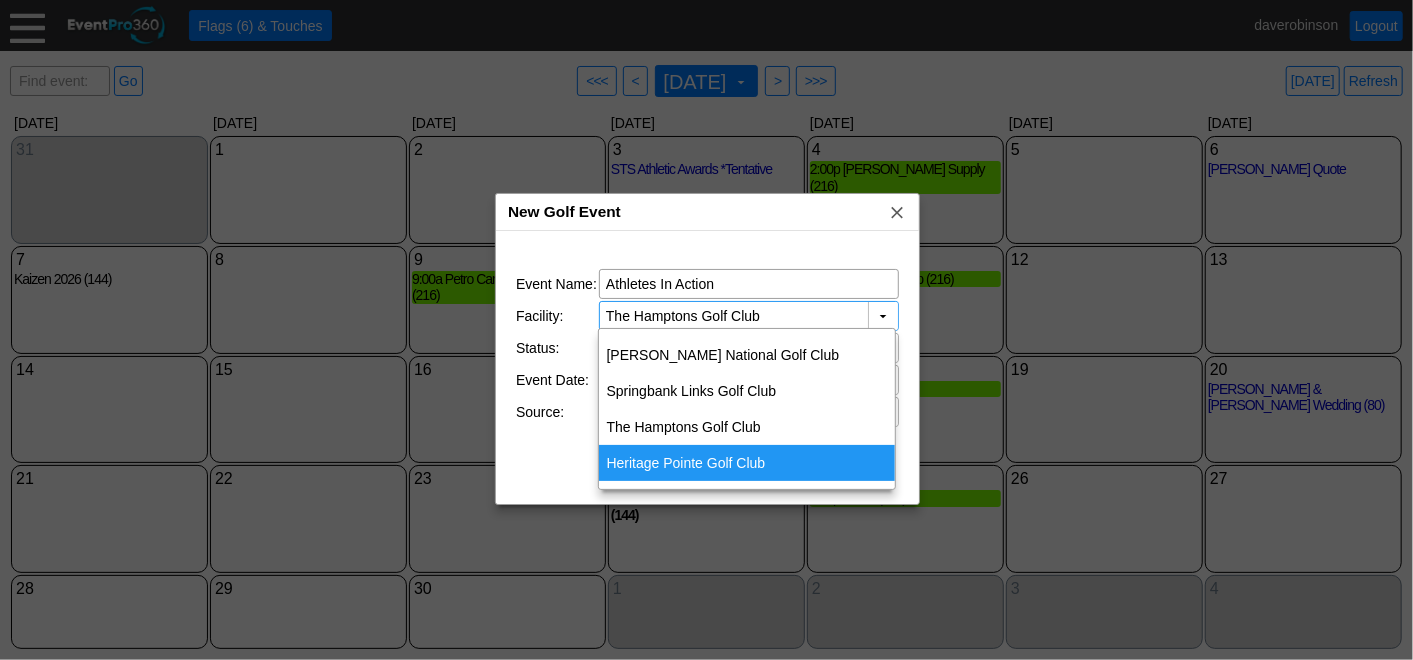 click on "Heritage Pointe Golf Club" at bounding box center [747, 463] 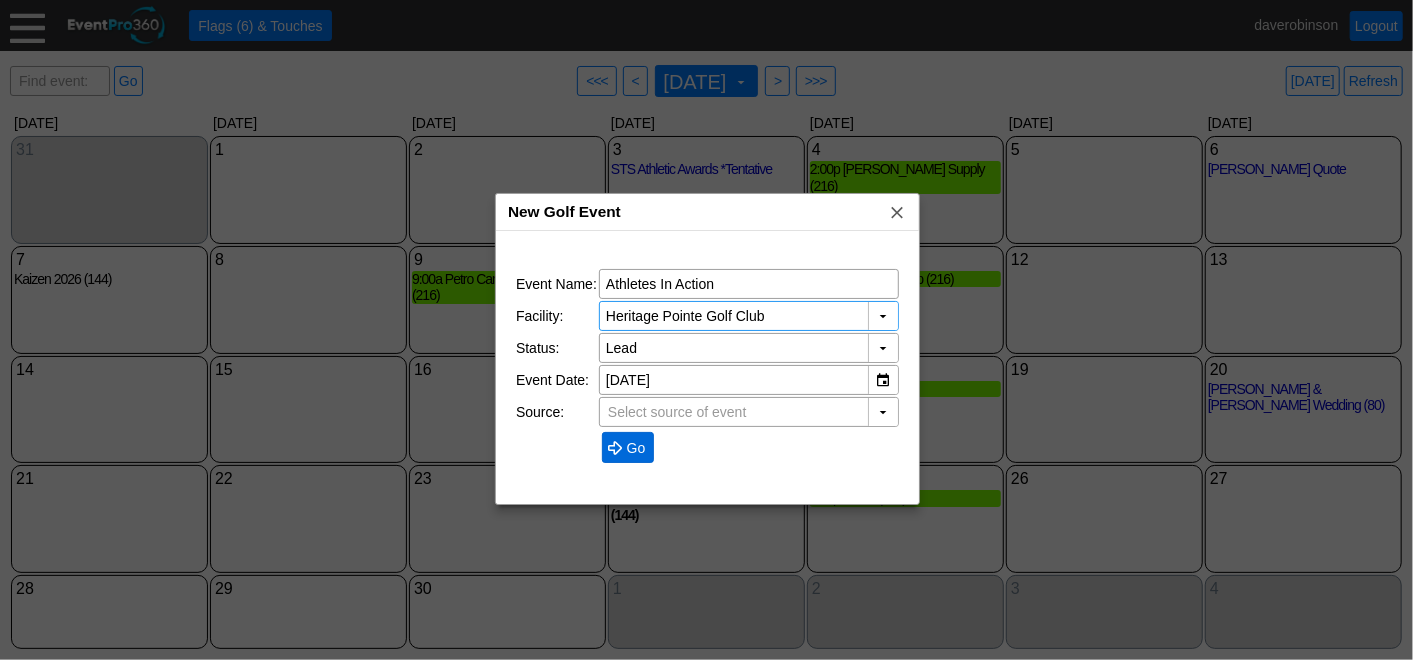 click on "Go" at bounding box center [636, 448] 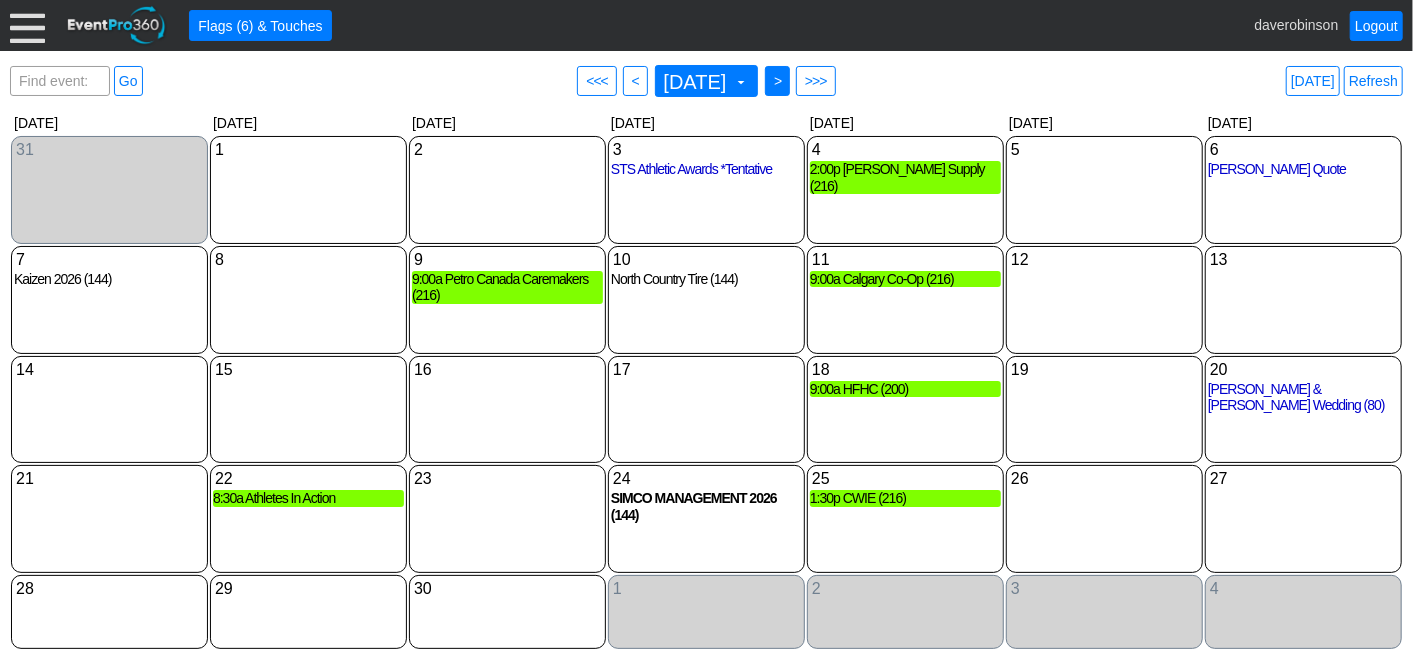 click on ">" at bounding box center (777, 81) 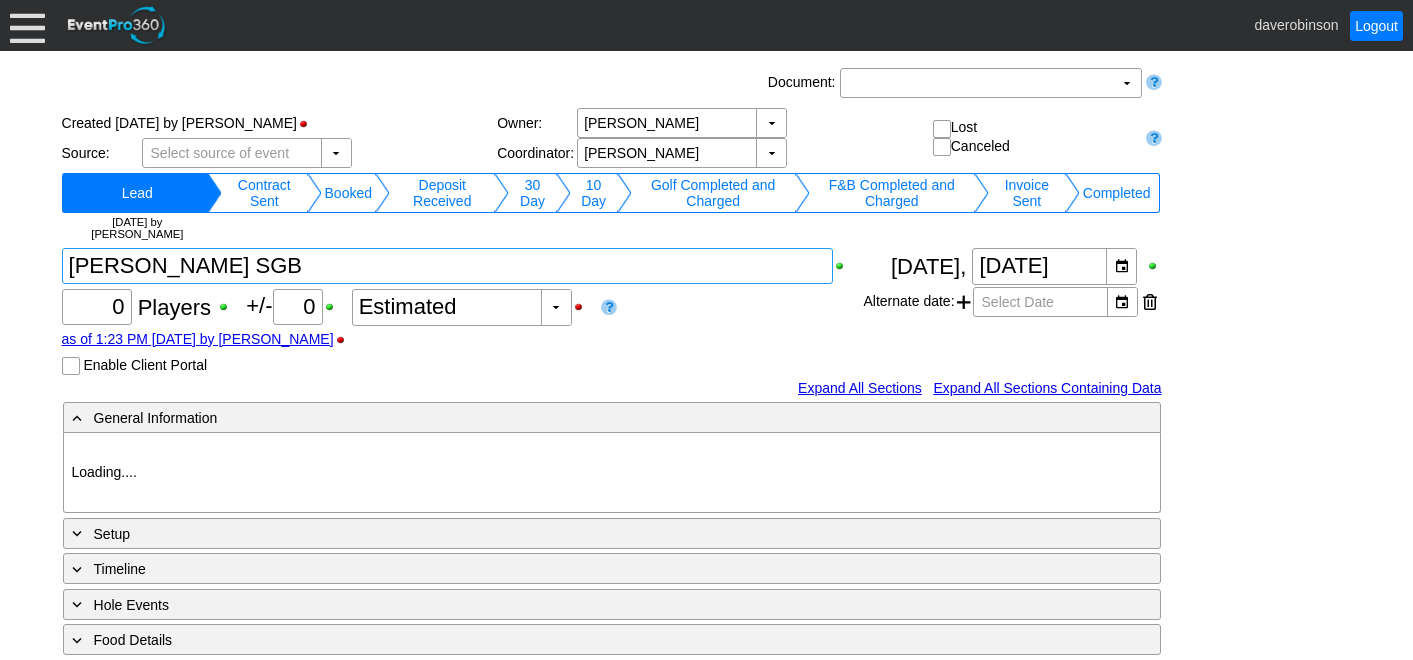 scroll, scrollTop: 0, scrollLeft: 0, axis: both 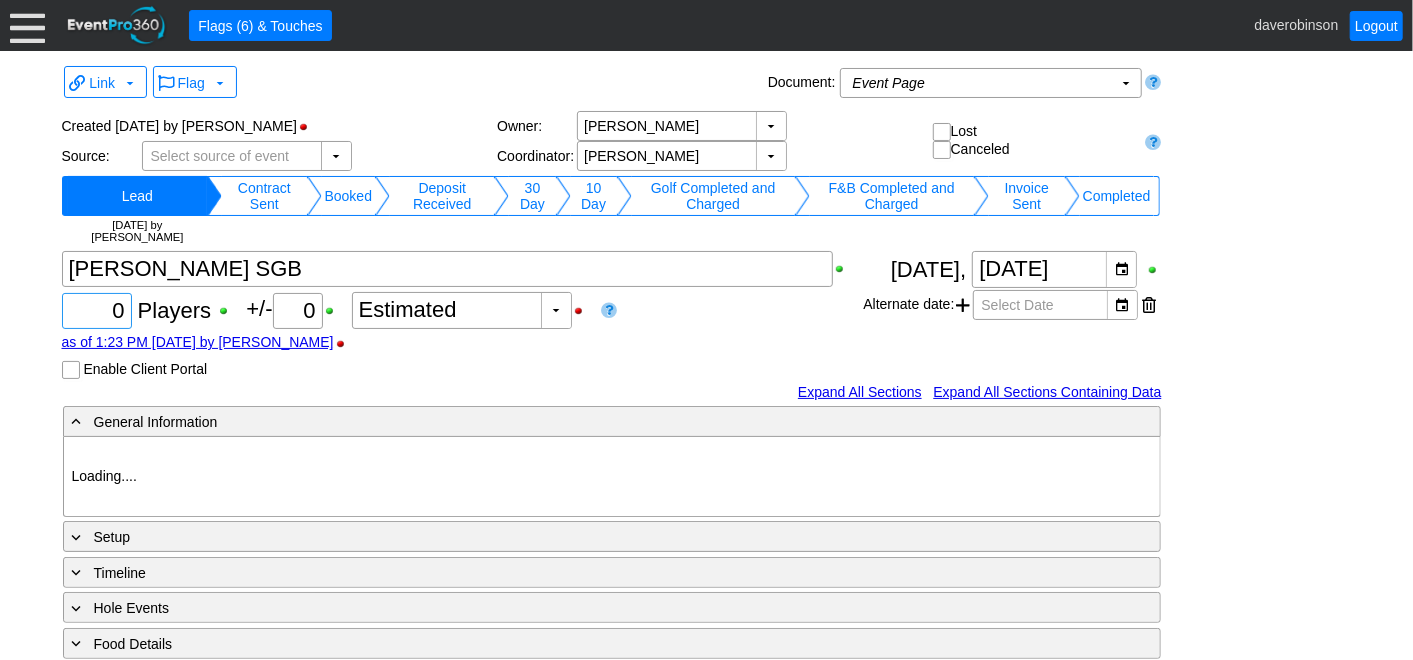 type on "Heritage Pointe Golf Club" 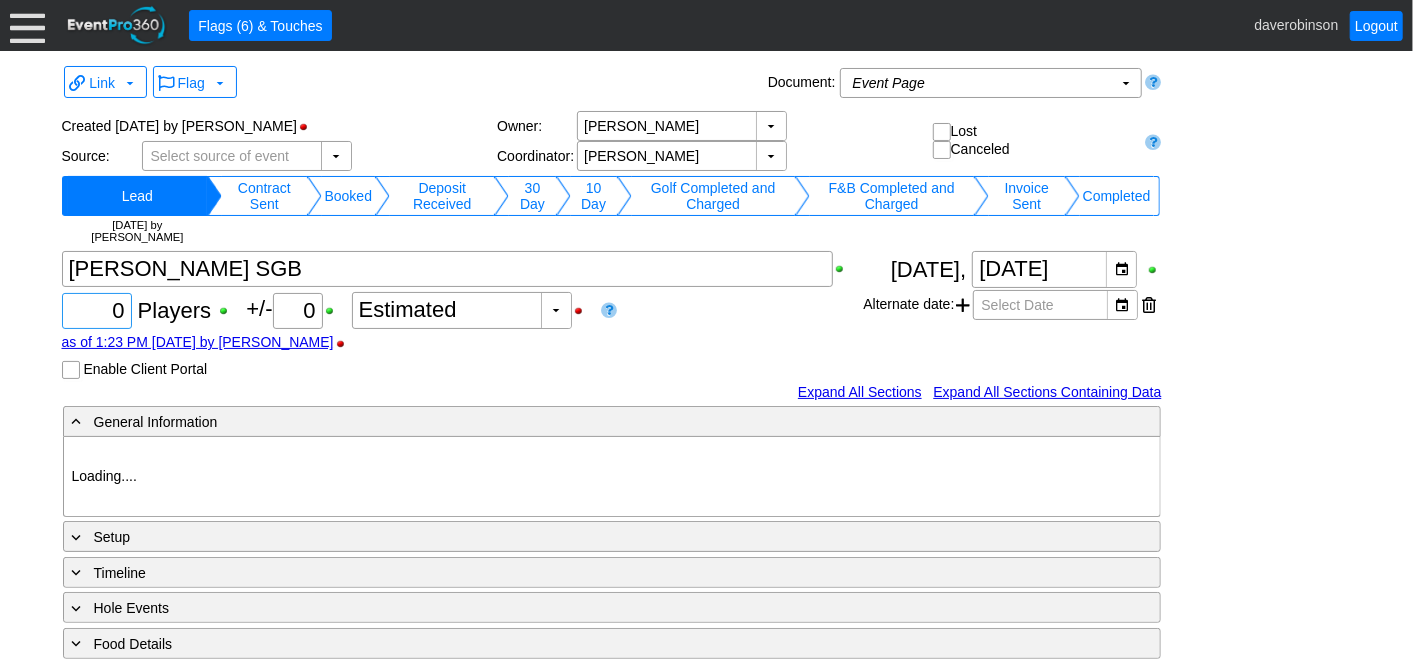 type on "1185557" 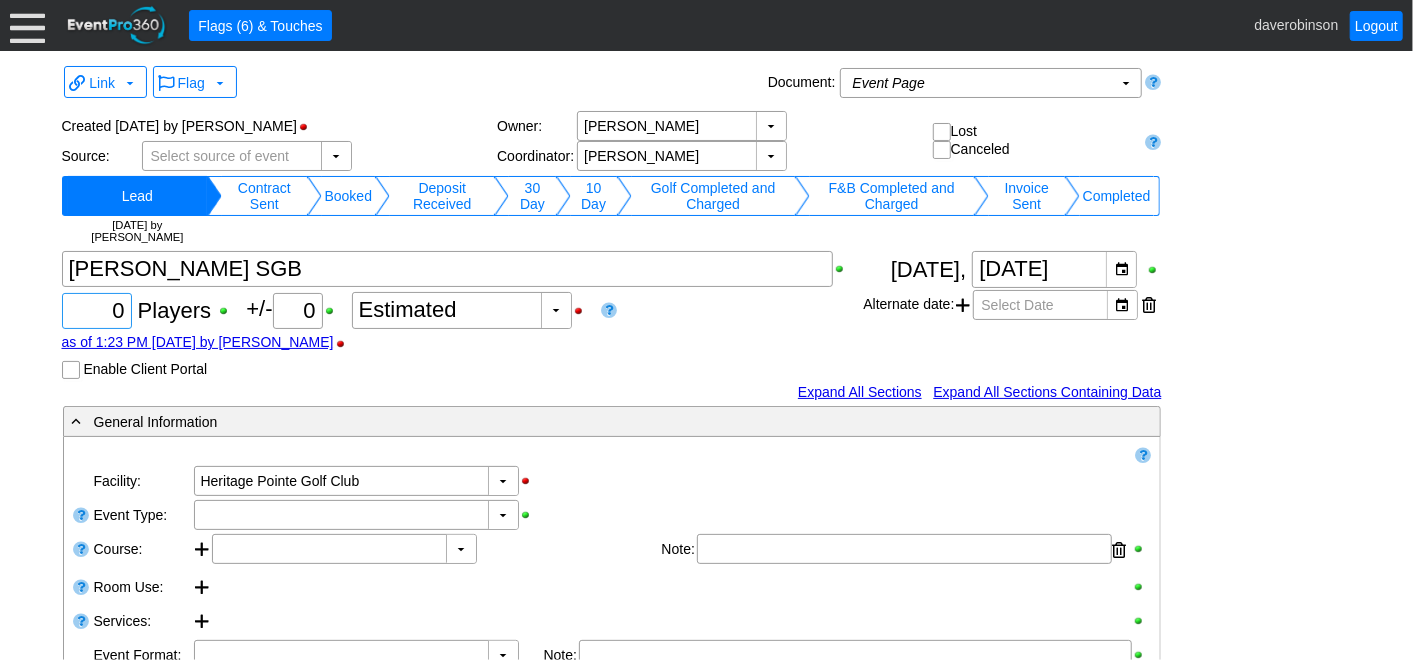 drag, startPoint x: 105, startPoint y: 305, endPoint x: 129, endPoint y: 313, distance: 25.298222 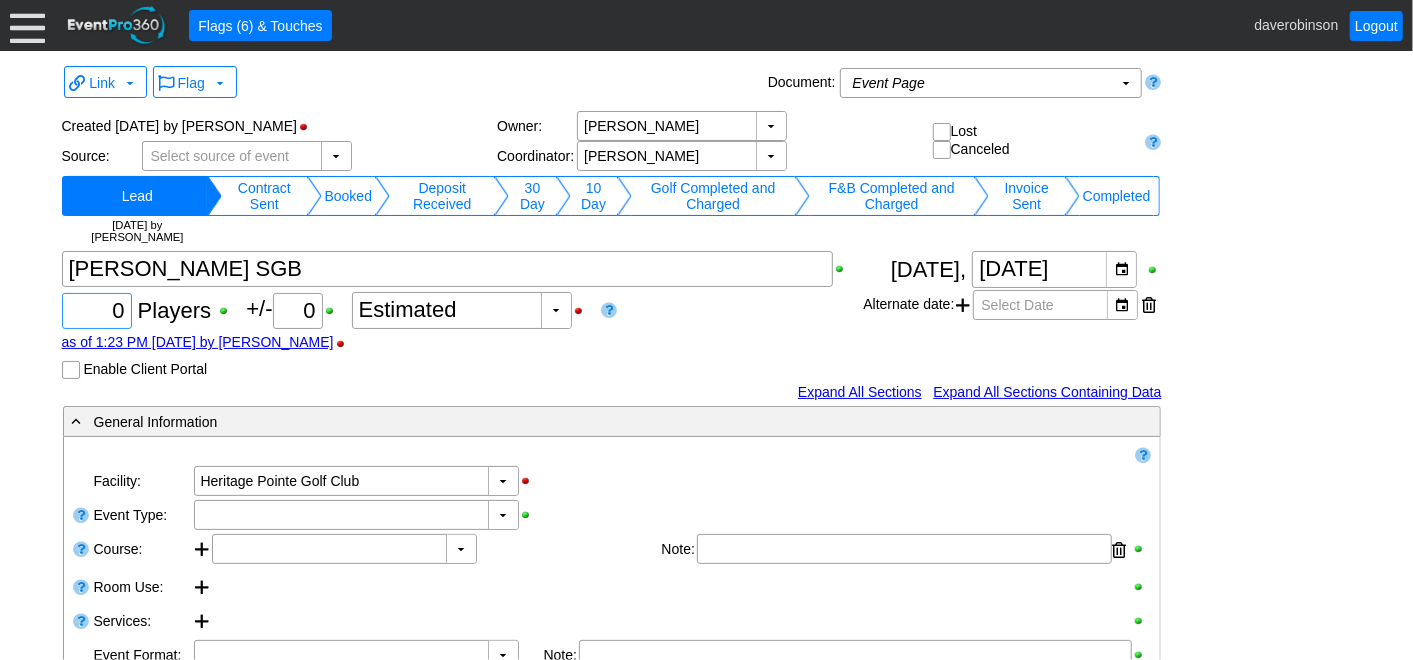 click on "Χ
0" at bounding box center (97, 311) 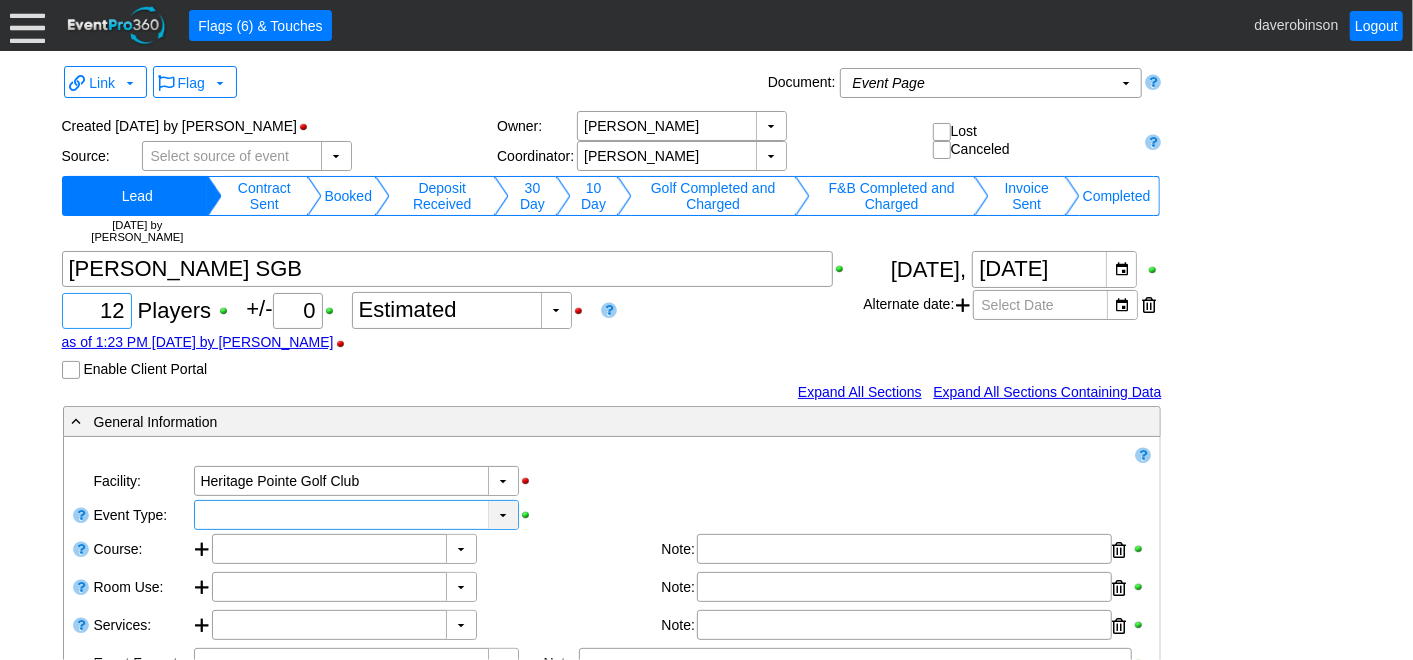 type on "12" 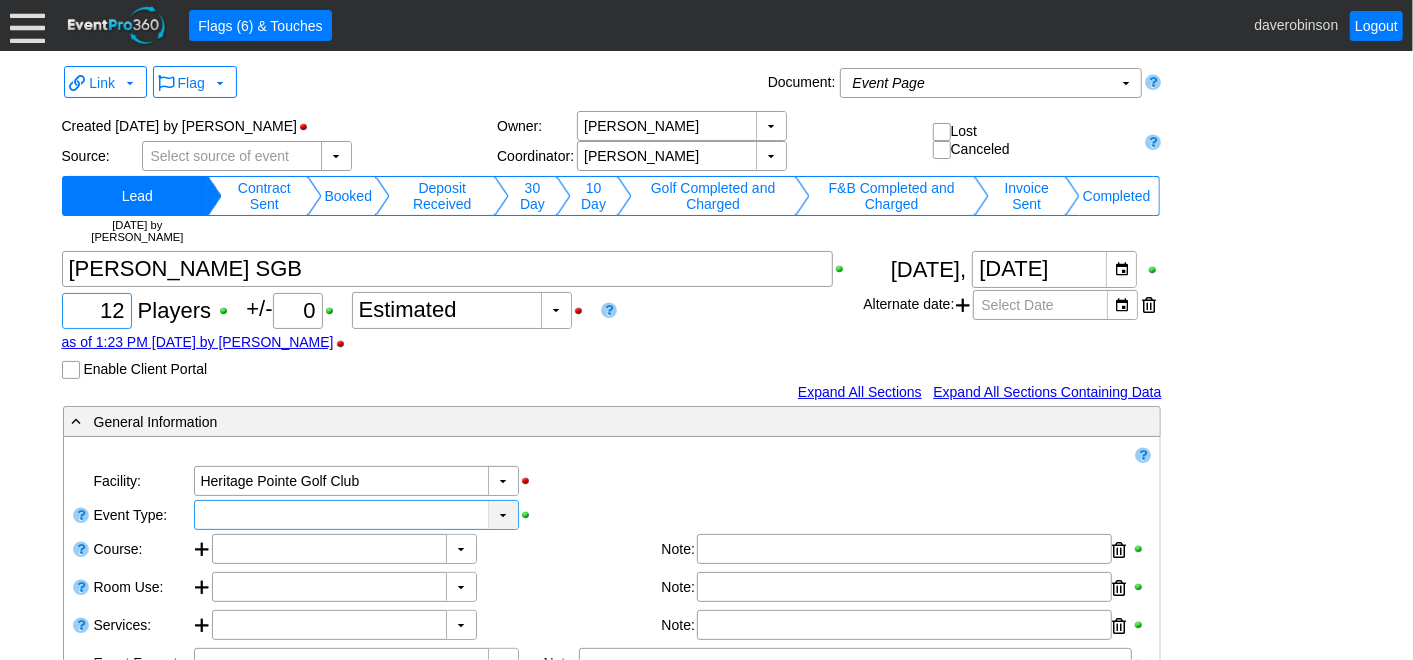 click on "▼" at bounding box center [503, 515] 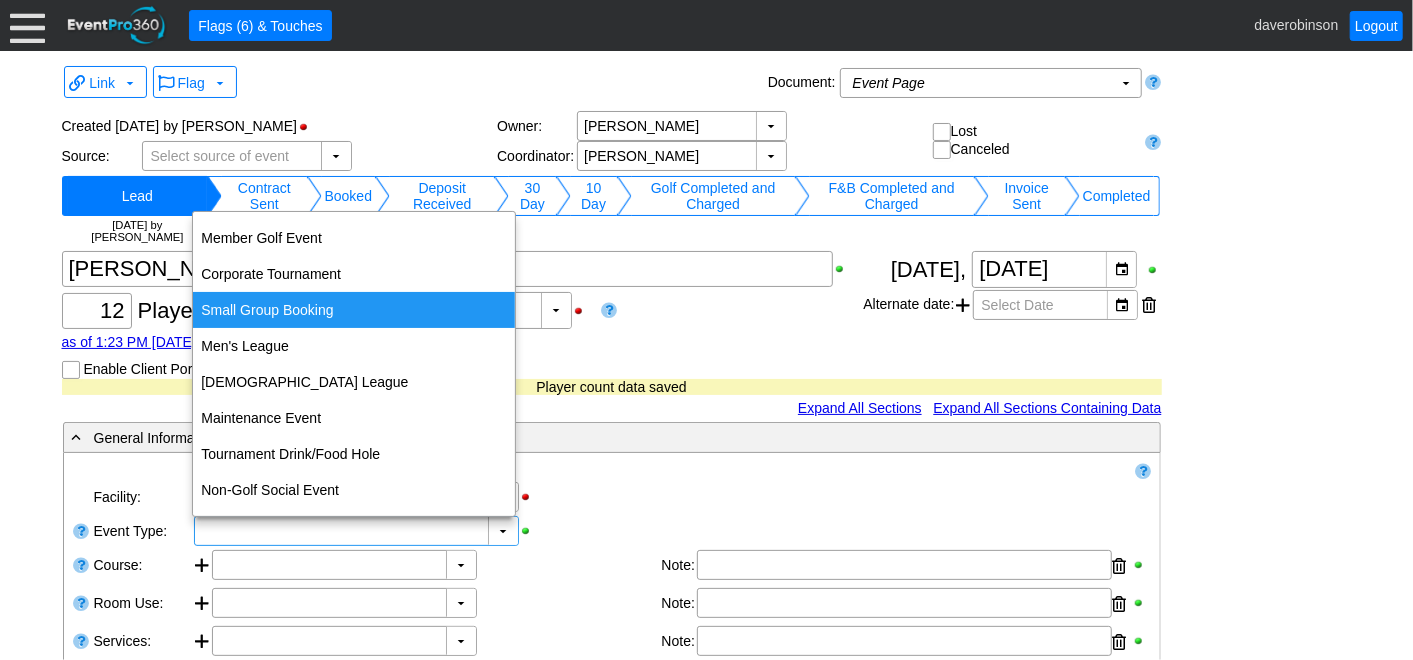 click on "Small Group Booking" at bounding box center [354, 310] 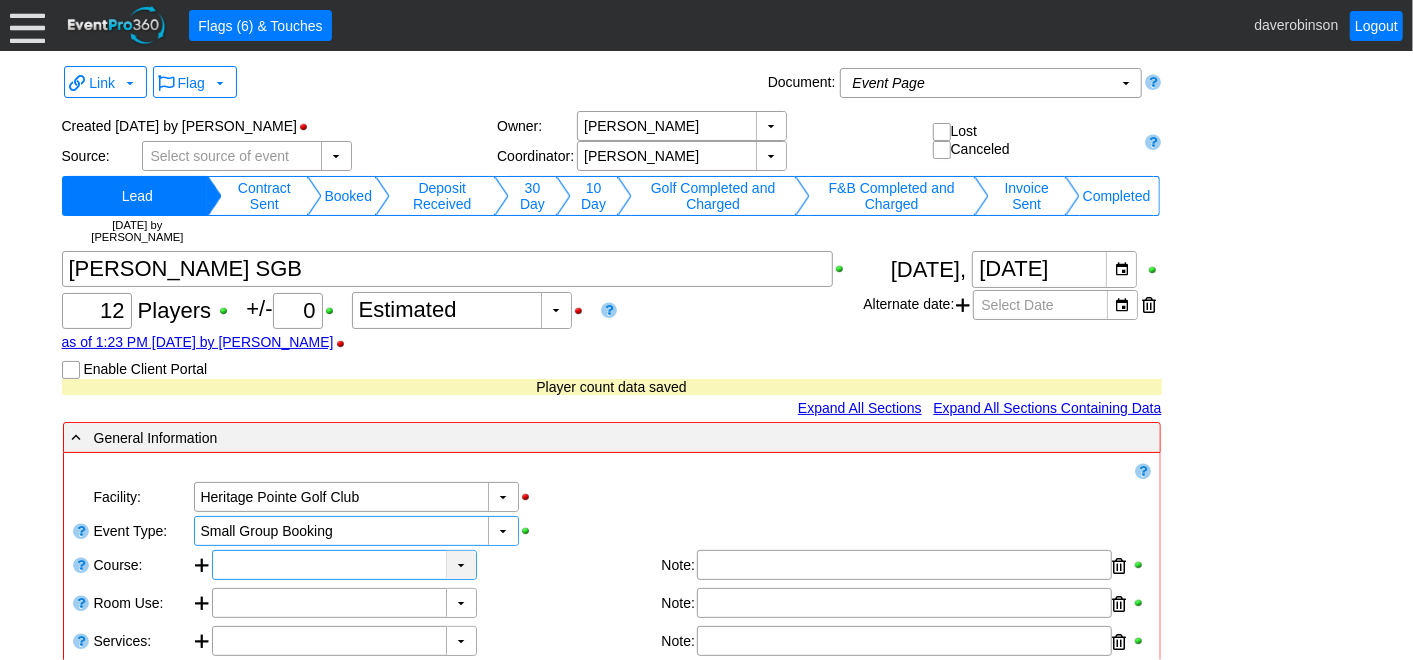 click on "▼" at bounding box center [461, 565] 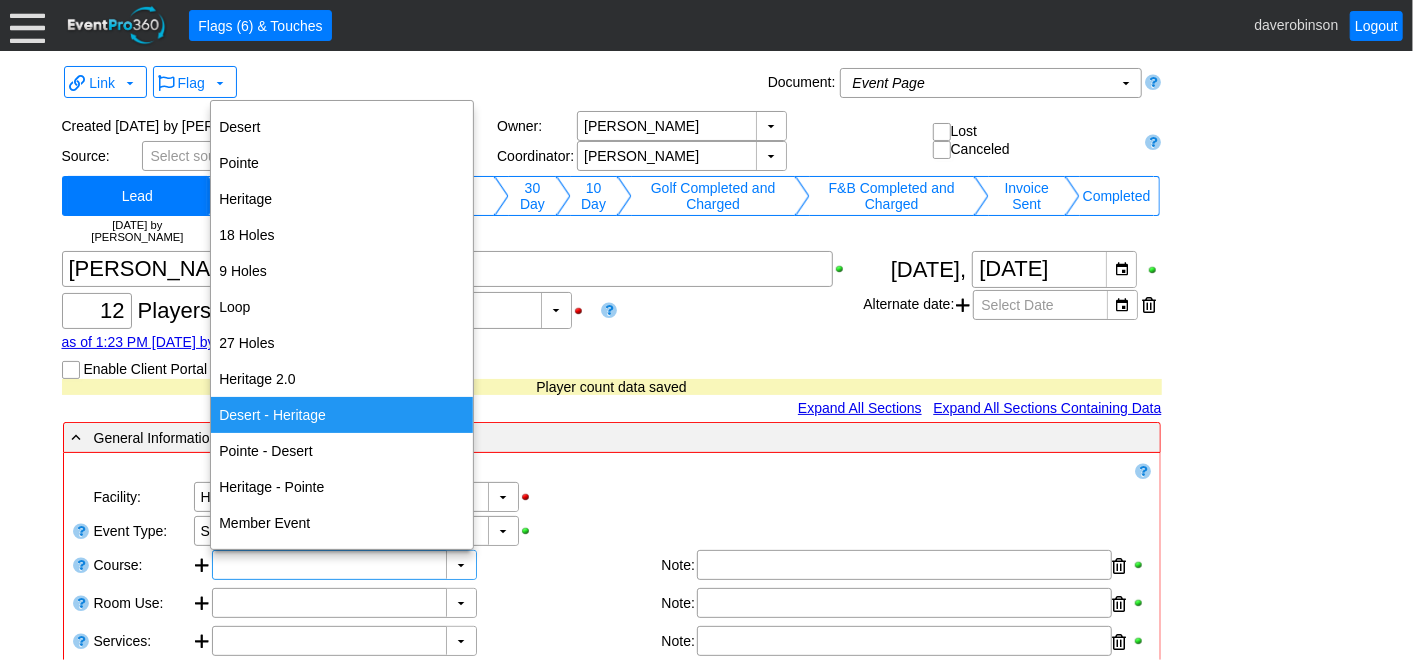 click on "Desert - Heritage" at bounding box center [342, 415] 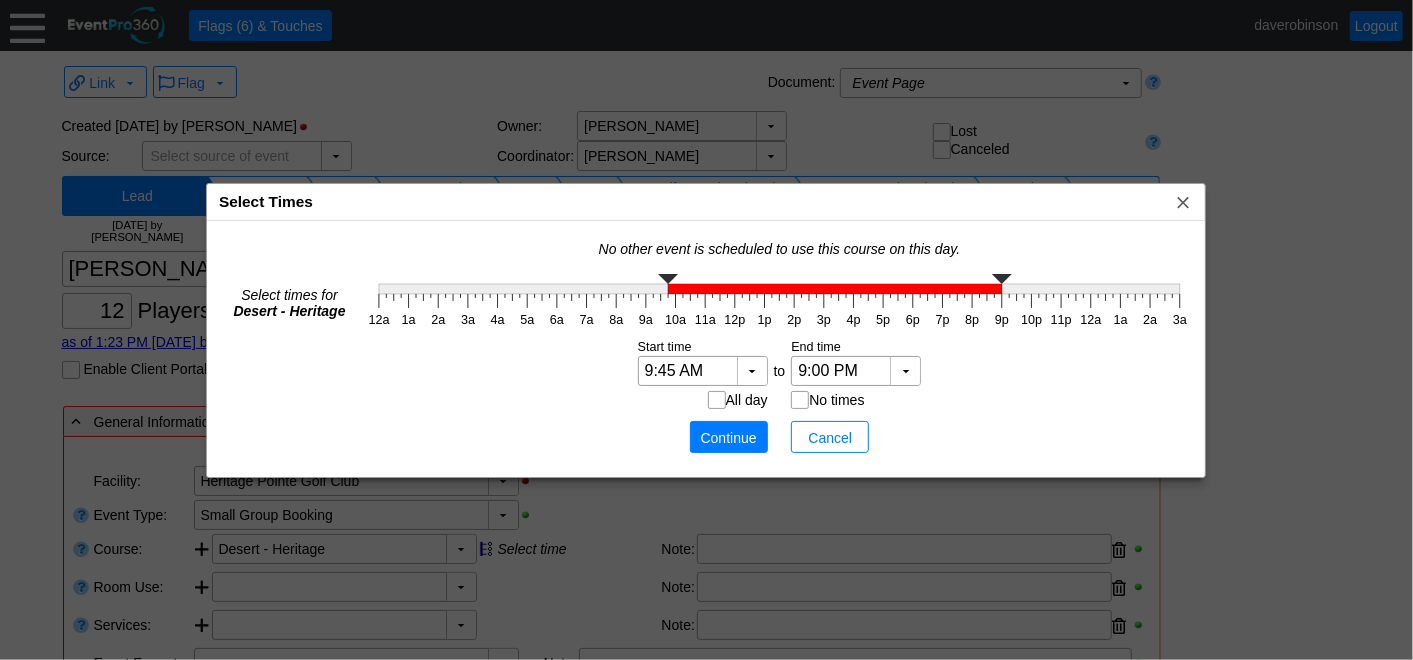 type on "10:00 AM" 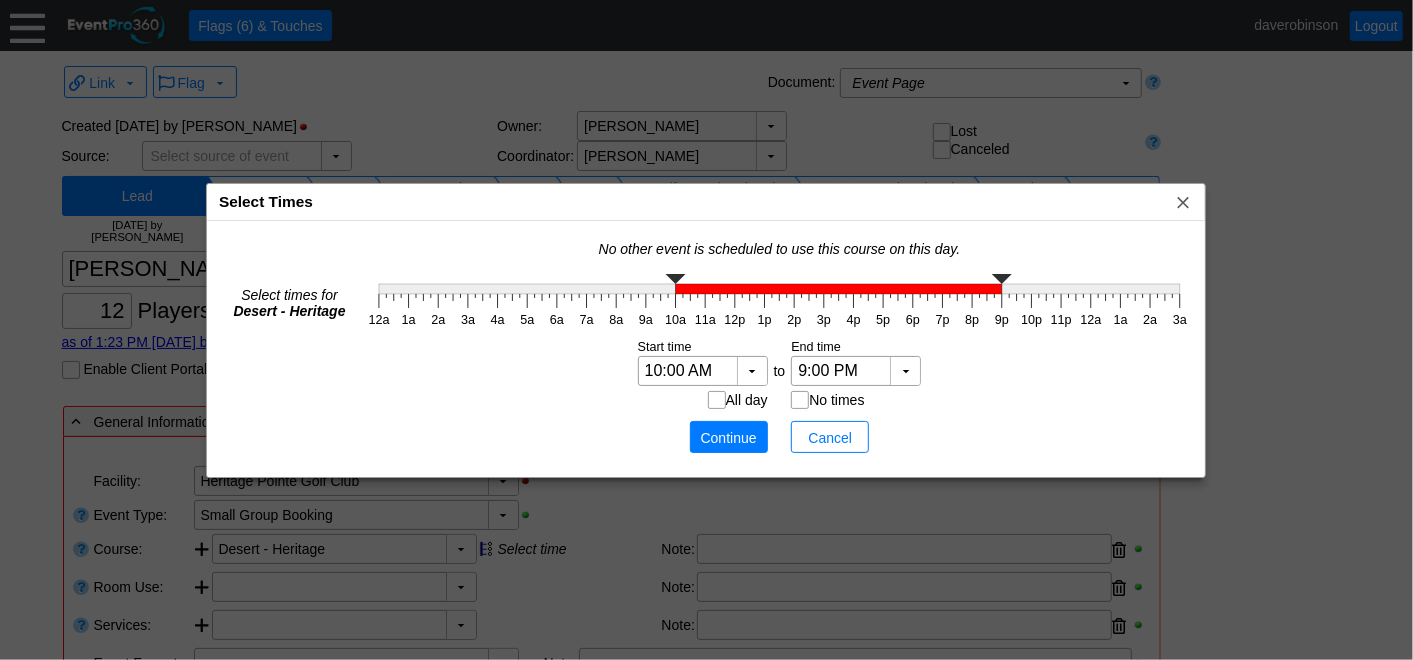 click 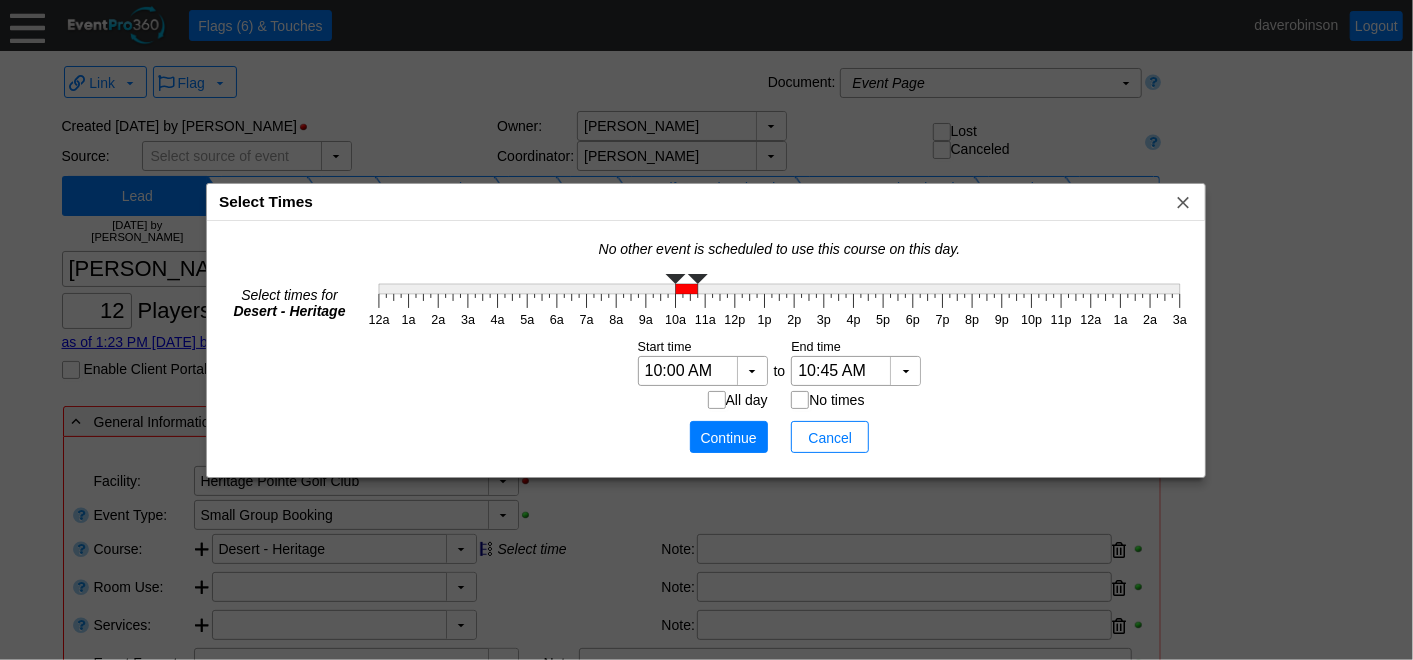 type on "10:30 AM" 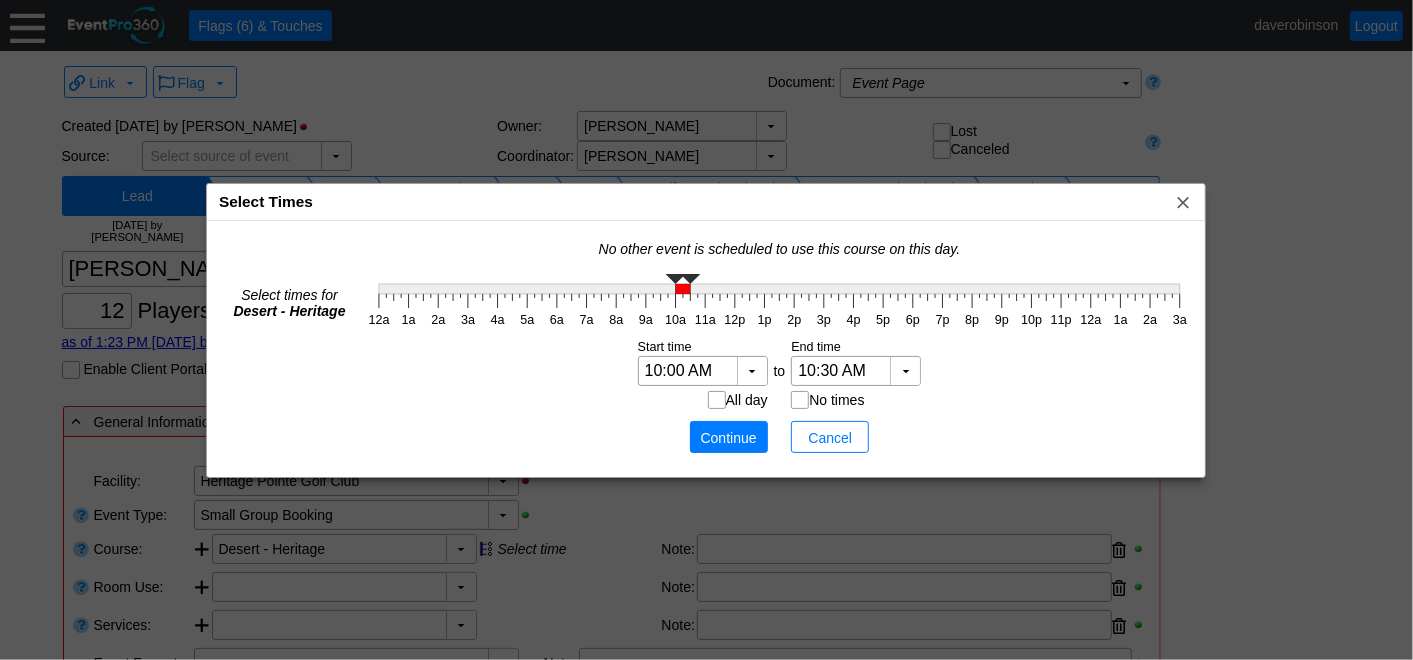 click on "12a 1a 2a 3a 4a 5a 6a 7a 8a 9a 10a 11a 12p 1p 2p 3p 4p 5p 6p 7p 8p 9p 10p 11p 12a 1a 2a 3a" 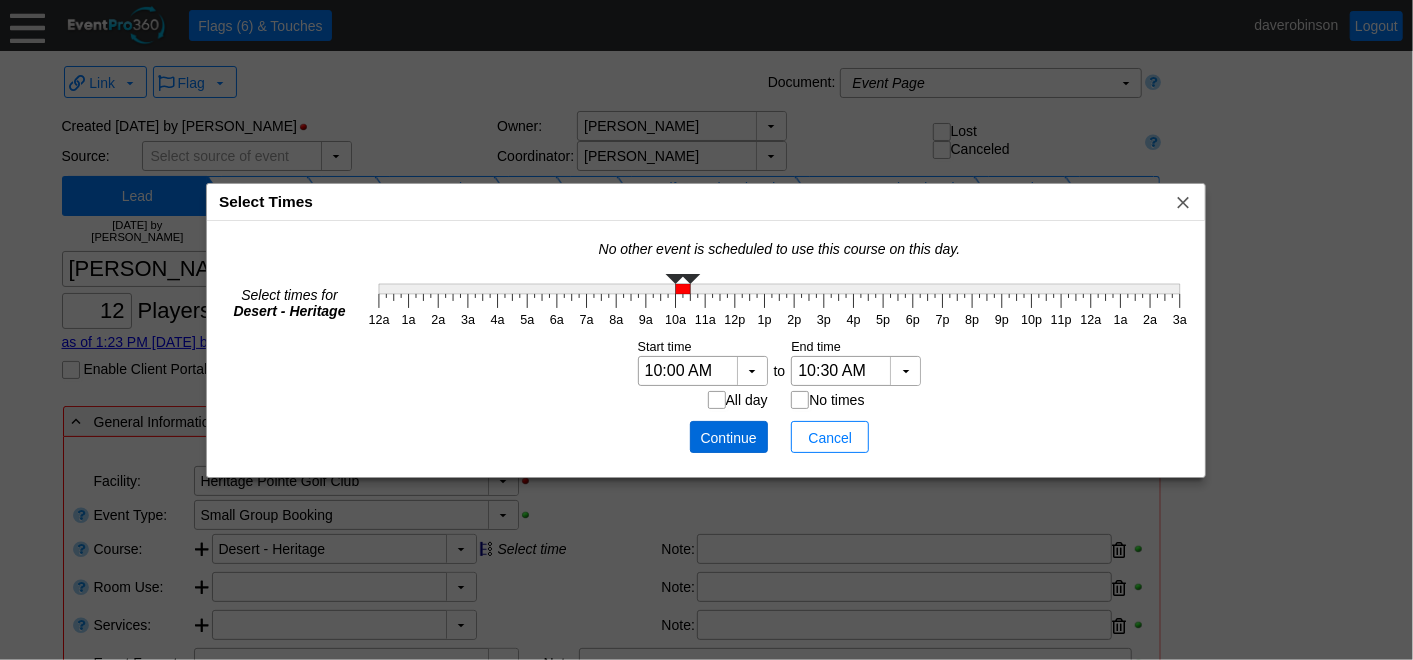 click on "Continue" at bounding box center [729, 438] 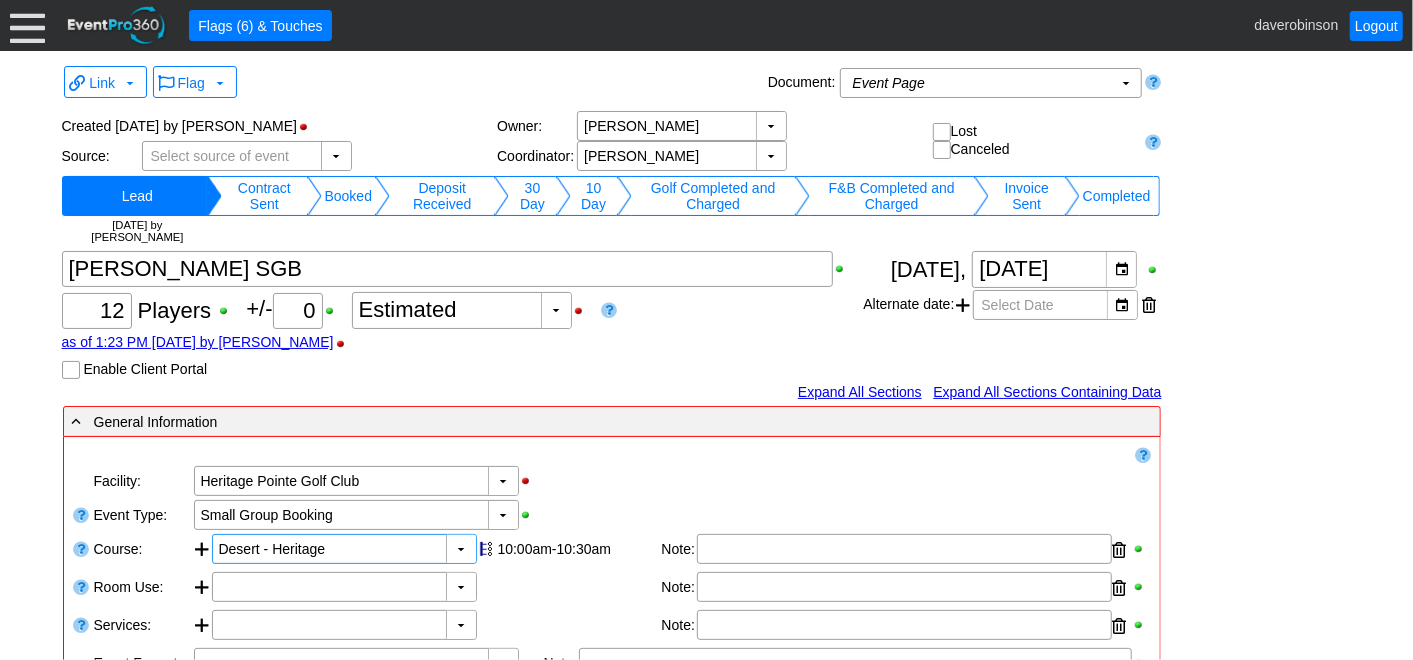 click on "- General Information
▼
Loading....
Remove all highlights
Facility:
▼ Χ Heritage Pointe Golf Club
Event Type:
▼ Χ Small Group Booking
Course:
▼ Χ Desert - Heritage
10:00am-10:30am
Select time" at bounding box center (707, 868) 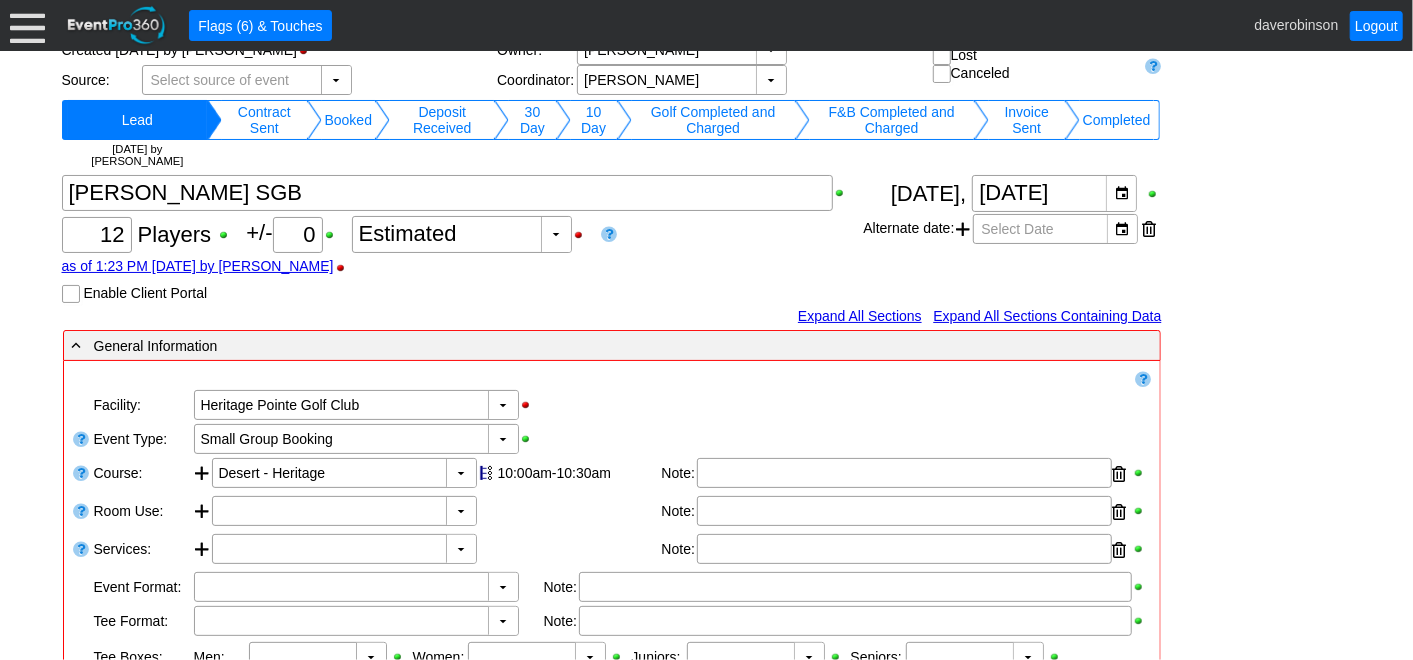 scroll, scrollTop: 111, scrollLeft: 0, axis: vertical 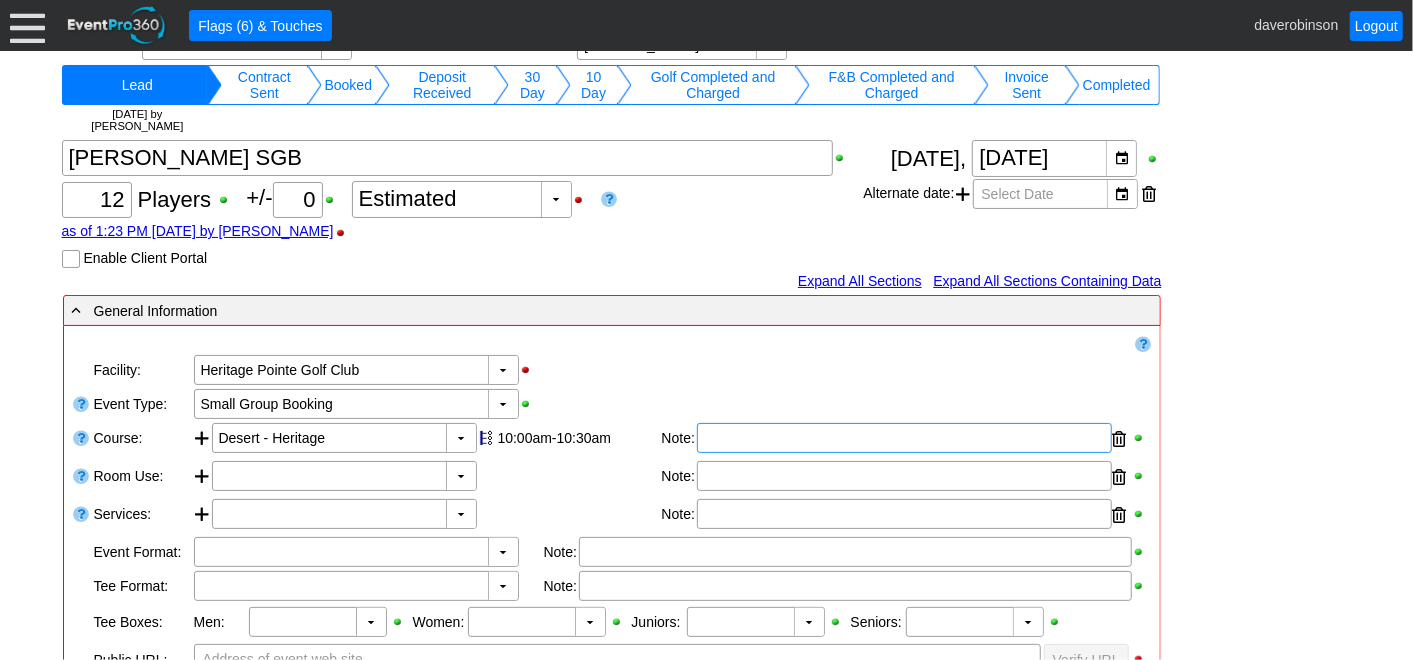 click at bounding box center (904, 438) 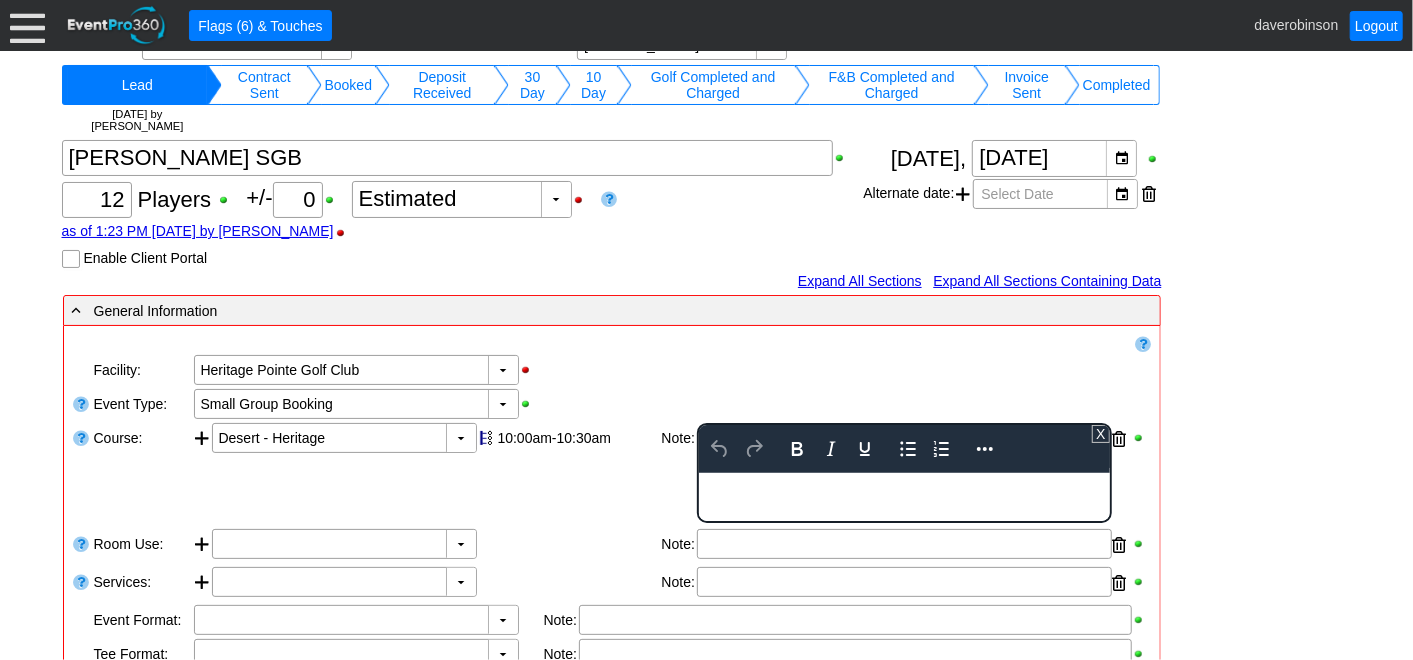 scroll, scrollTop: 0, scrollLeft: 0, axis: both 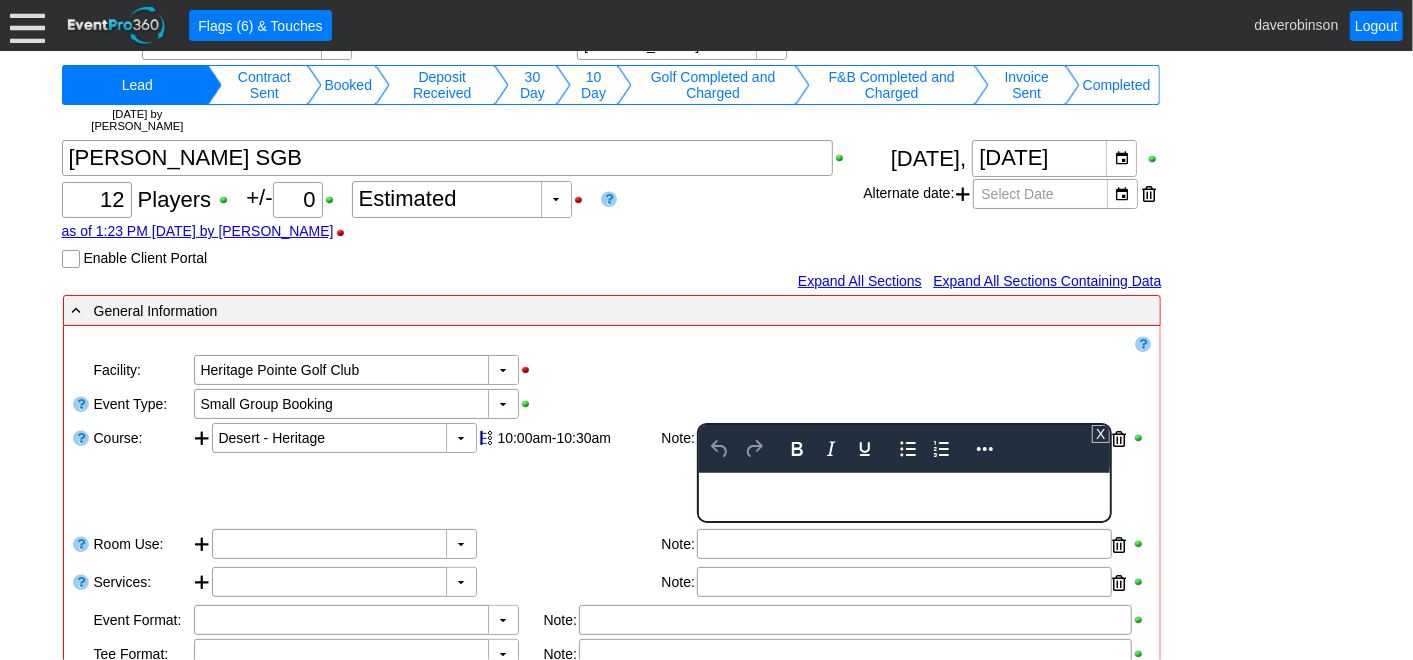 type 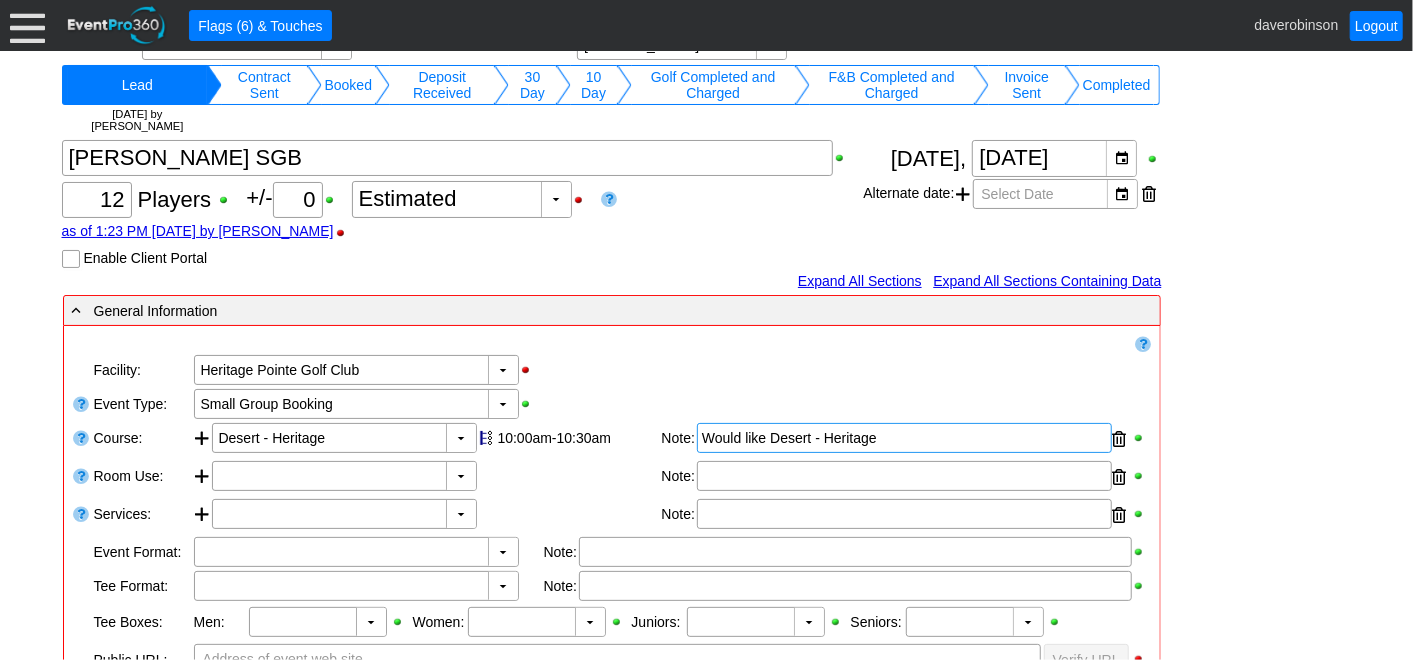 click on "Link
▼
Flag
▼
Document:
Event Page Χ ▼
●
Print or PDF
E-Sign
▼
Insert
▼
Save
▼
Delete ▼" at bounding box center [706, 244] 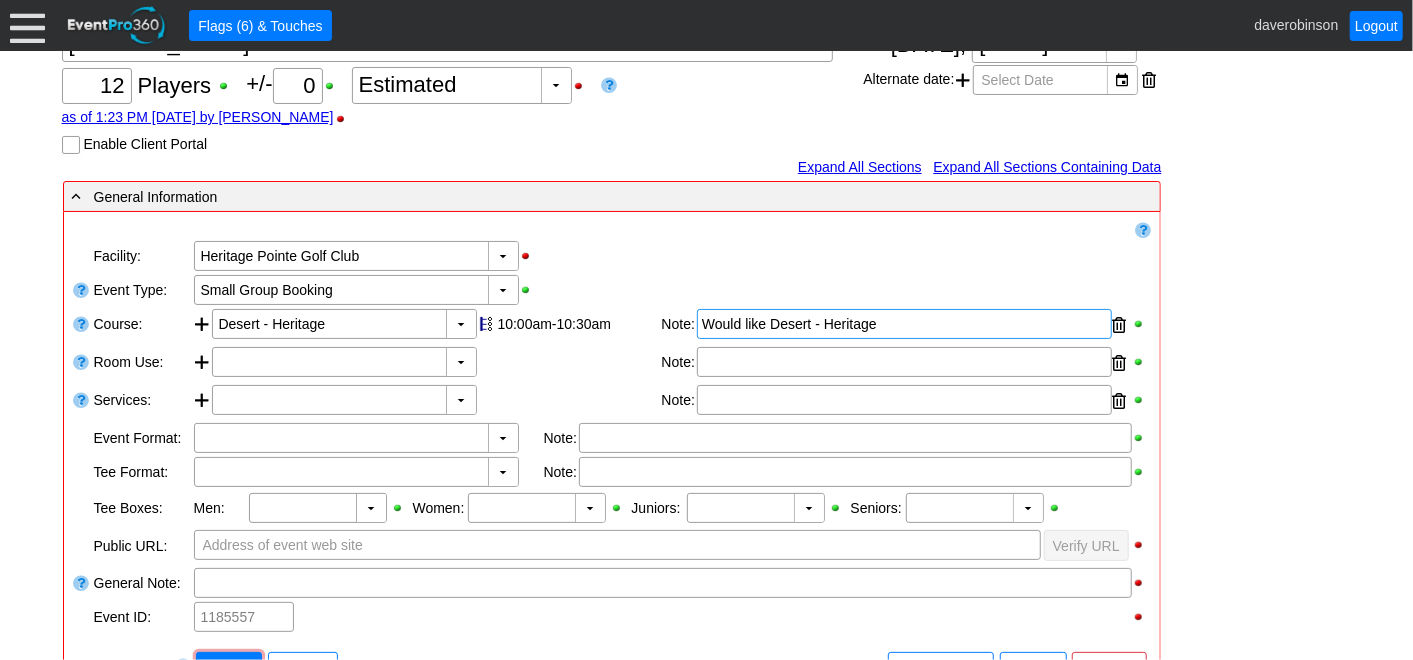scroll, scrollTop: 444, scrollLeft: 0, axis: vertical 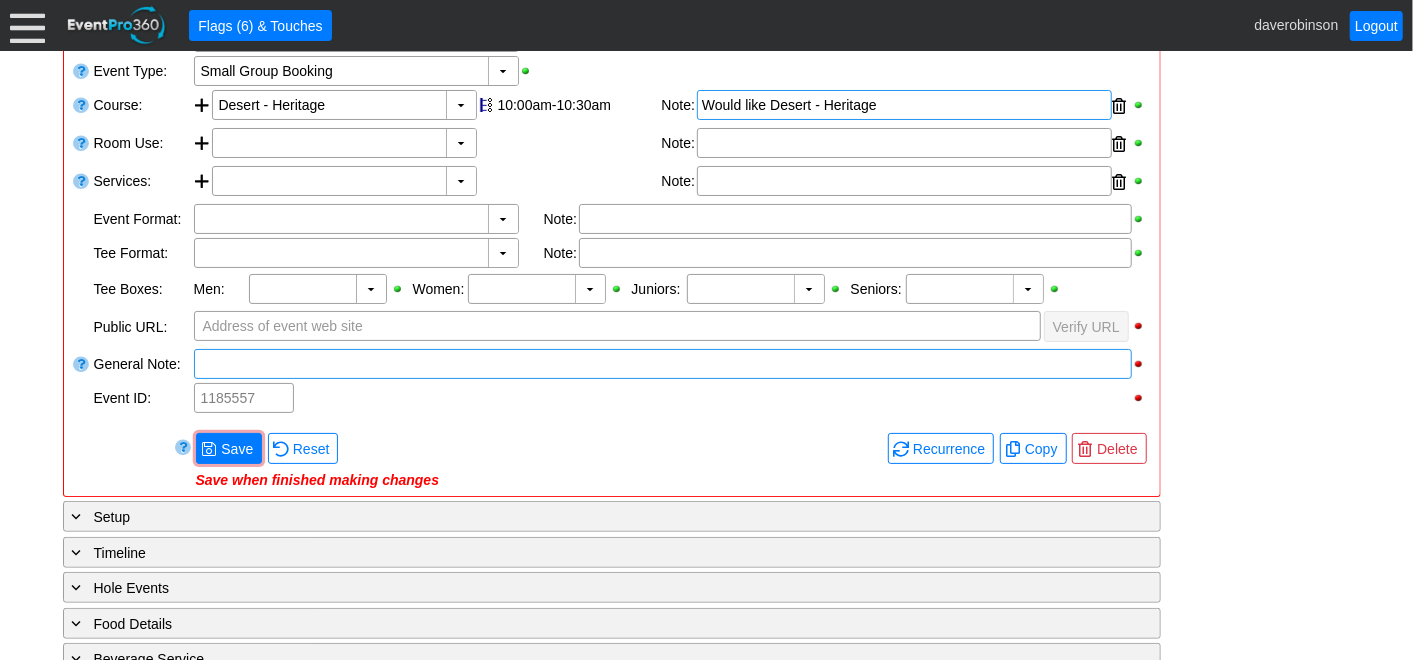 click at bounding box center (663, 364) 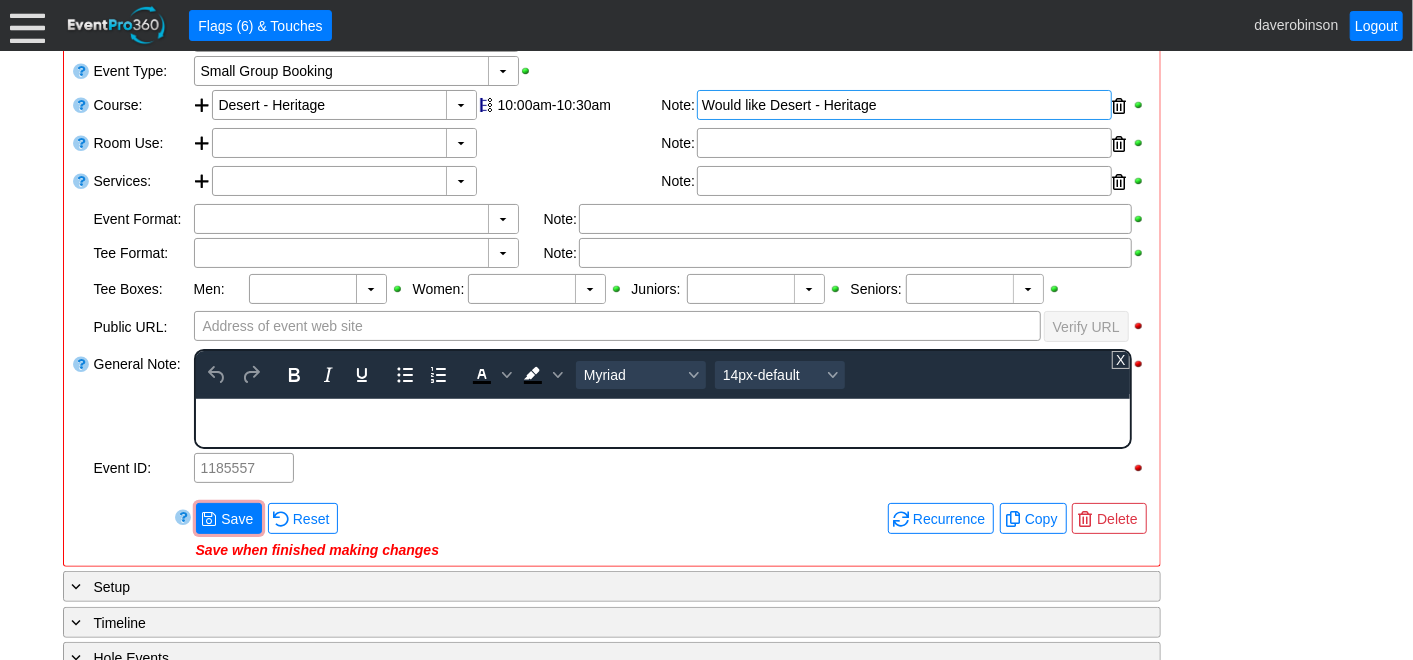 scroll, scrollTop: 0, scrollLeft: 0, axis: both 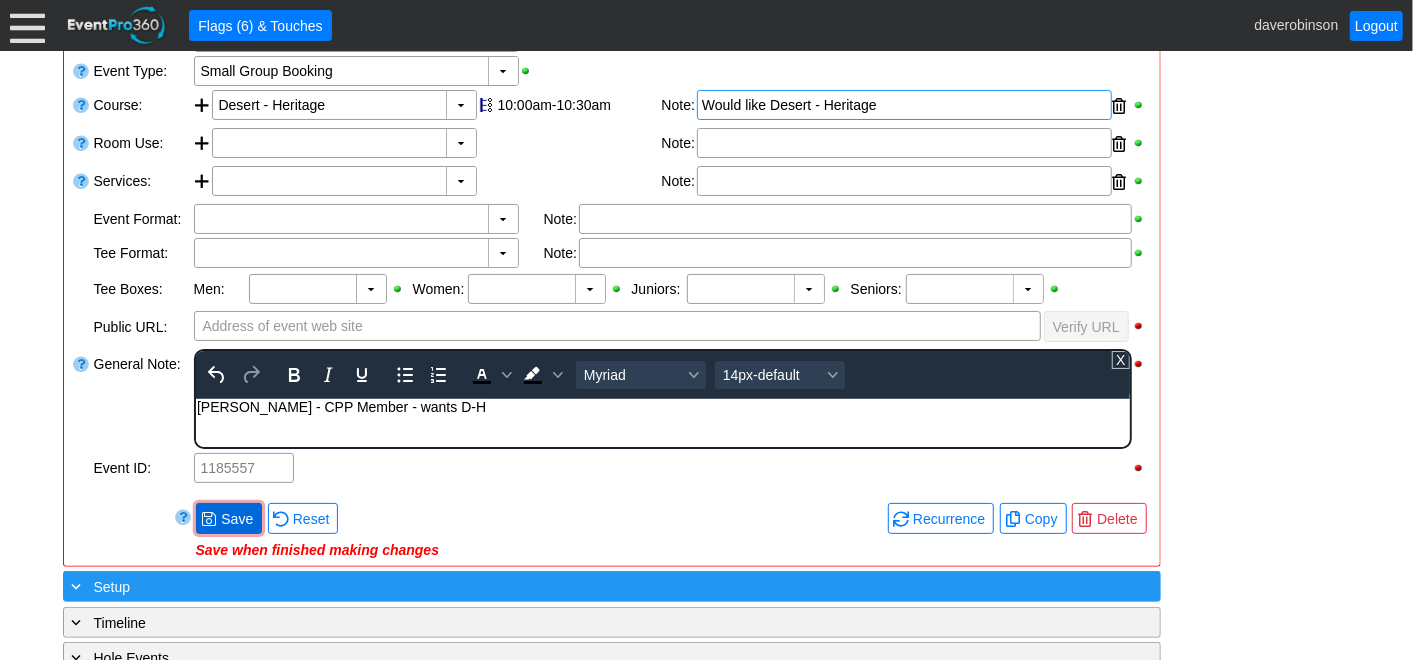 click on "- General Information
▼
Loading....
Remove all highlights
Facility:
▼ Χ Heritage Pointe Golf Club
Event Type:
▼ Χ Small Group Booking
Course:
▼ Χ Desert - Heritage
10:00am-10:30am
Select time" at bounding box center [707, 459] 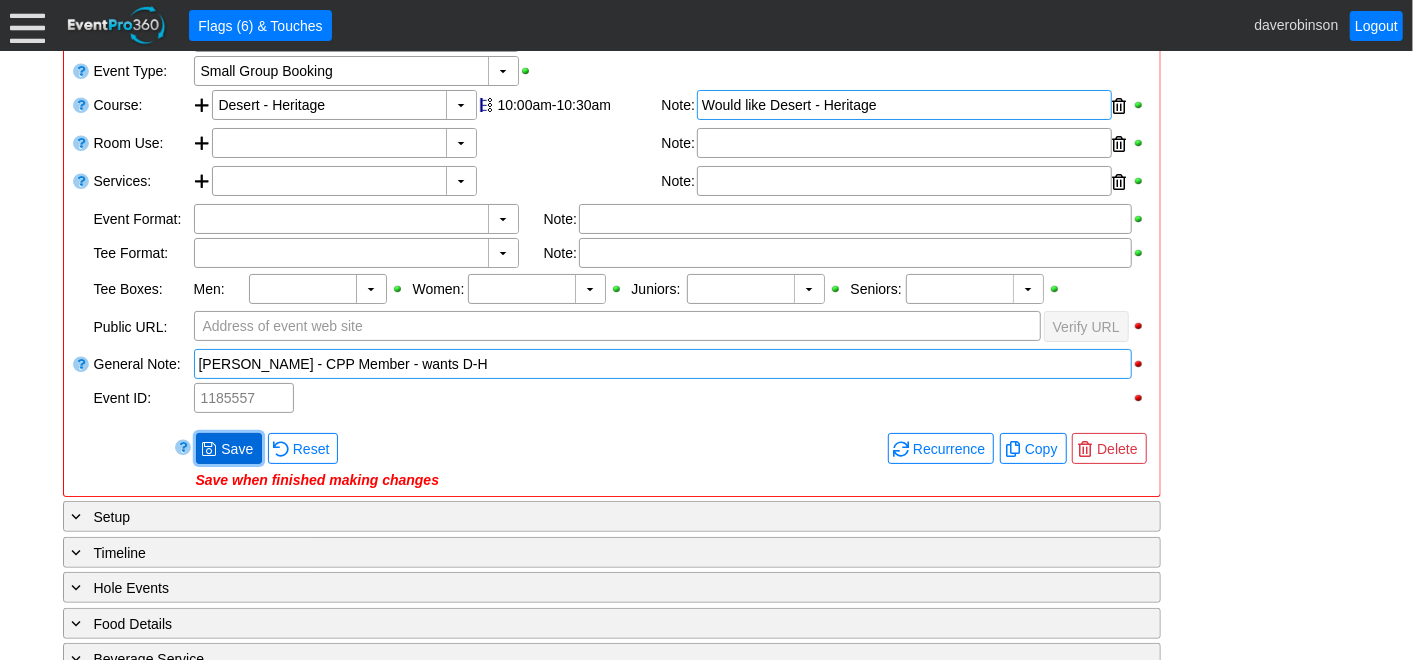 click on "Save" at bounding box center [237, 449] 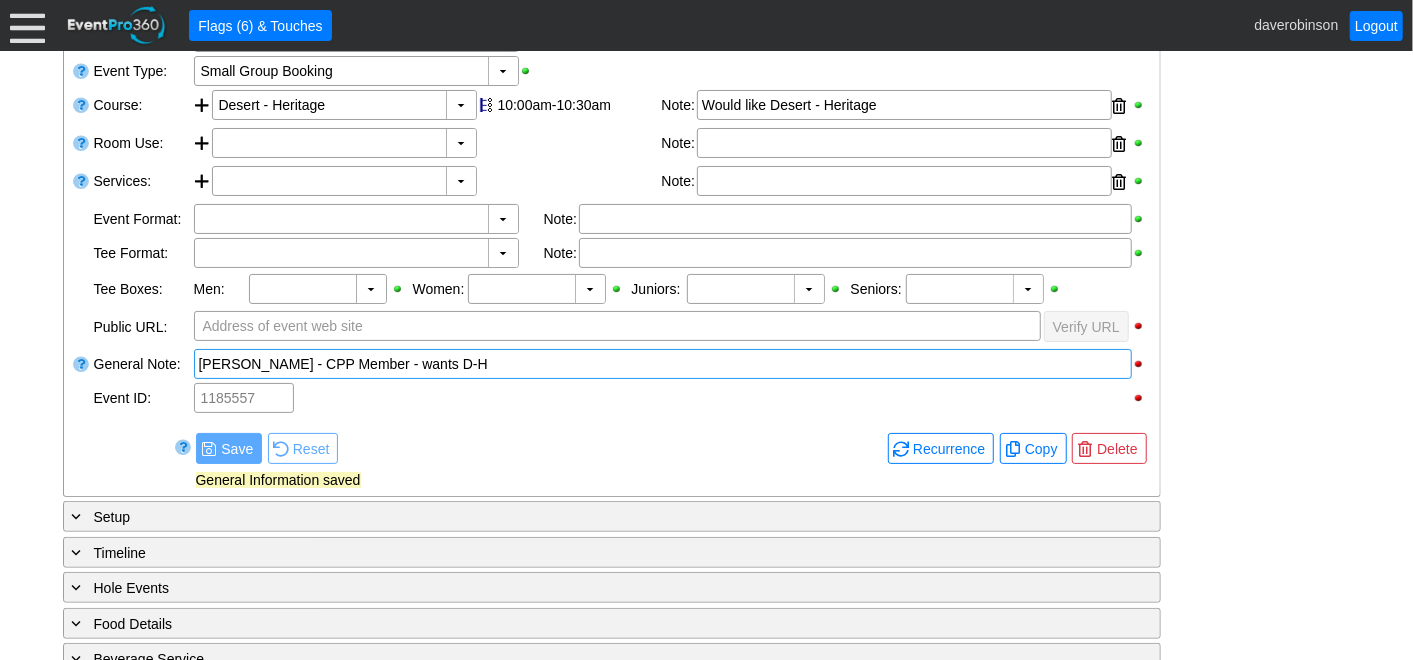 click on "Craig Taylor - CPP Member - wants D-H" at bounding box center (663, 364) 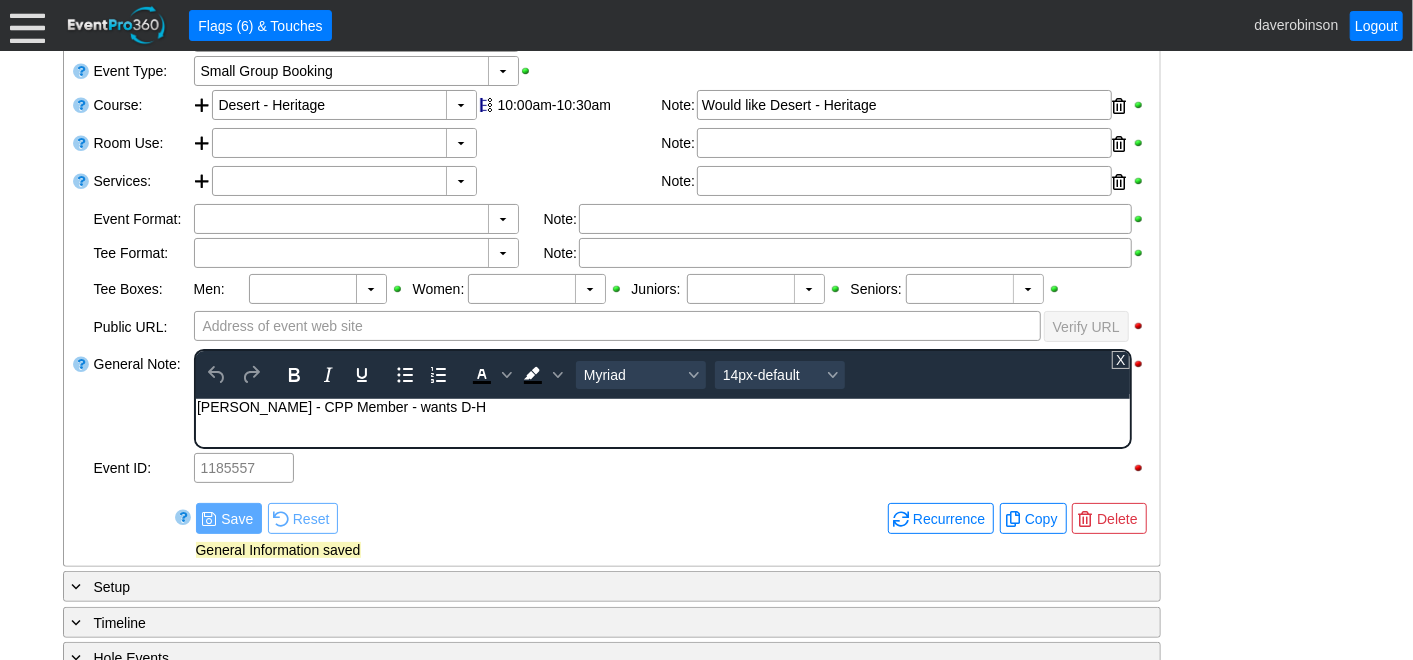 scroll, scrollTop: 0, scrollLeft: 0, axis: both 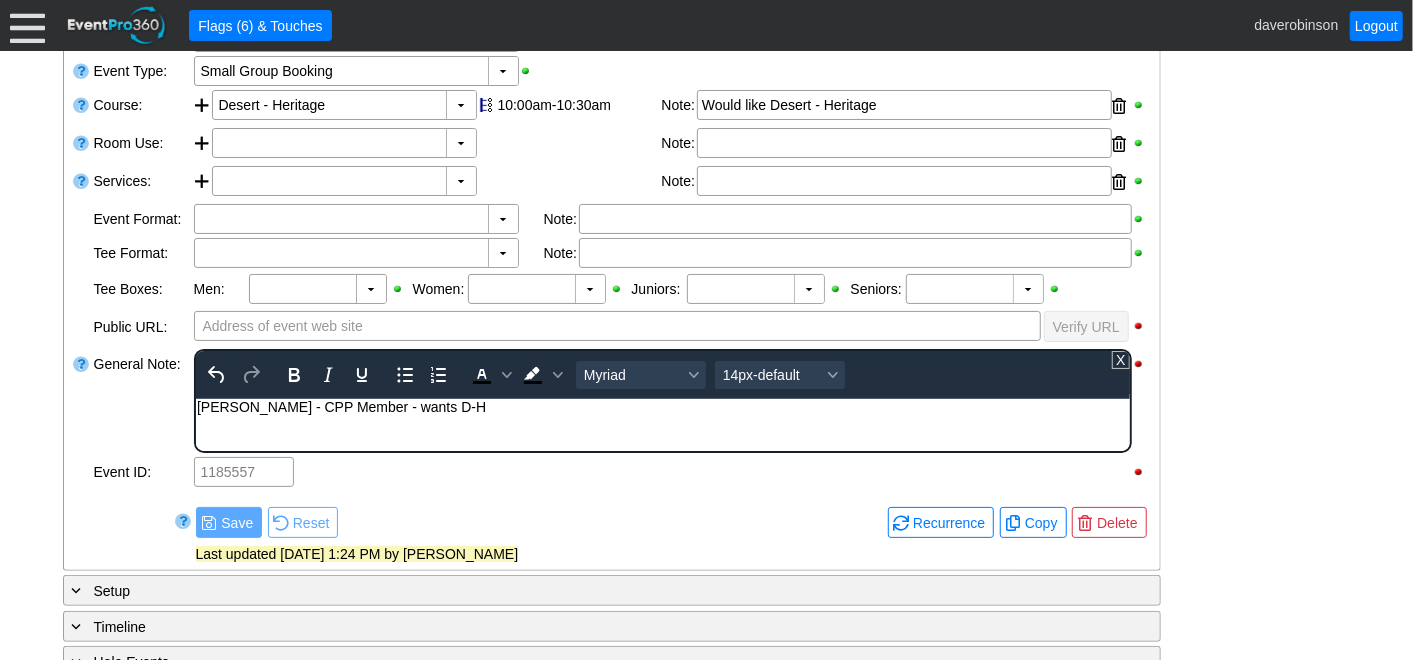type 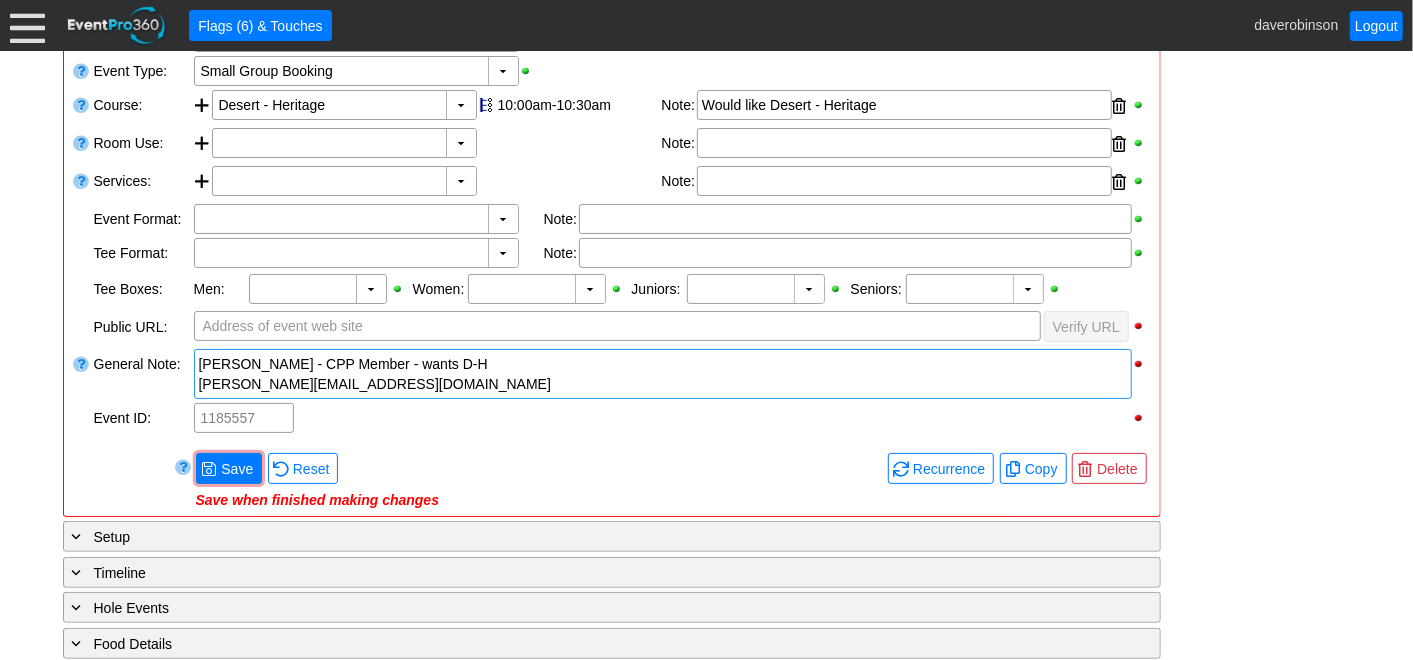 click on "Remove all highlights
Facility:
▼ Χ Heritage Pointe Golf Club
Event Type:
▼ Χ Small Group Booking
Course:
▼ Χ Desert - Heritage
10:00am-10:30am
Select time
Note: Would like Desert - Heritage" at bounding box center [612, 254] 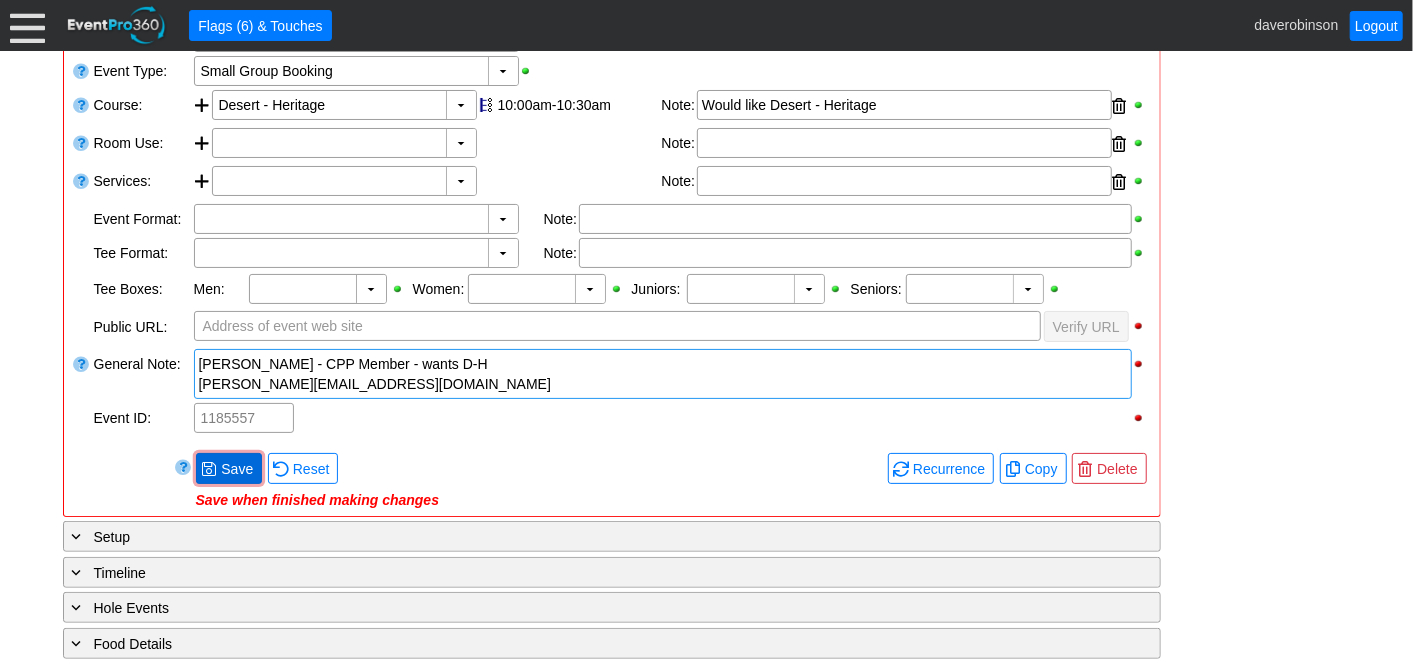 click on "Save" at bounding box center (237, 469) 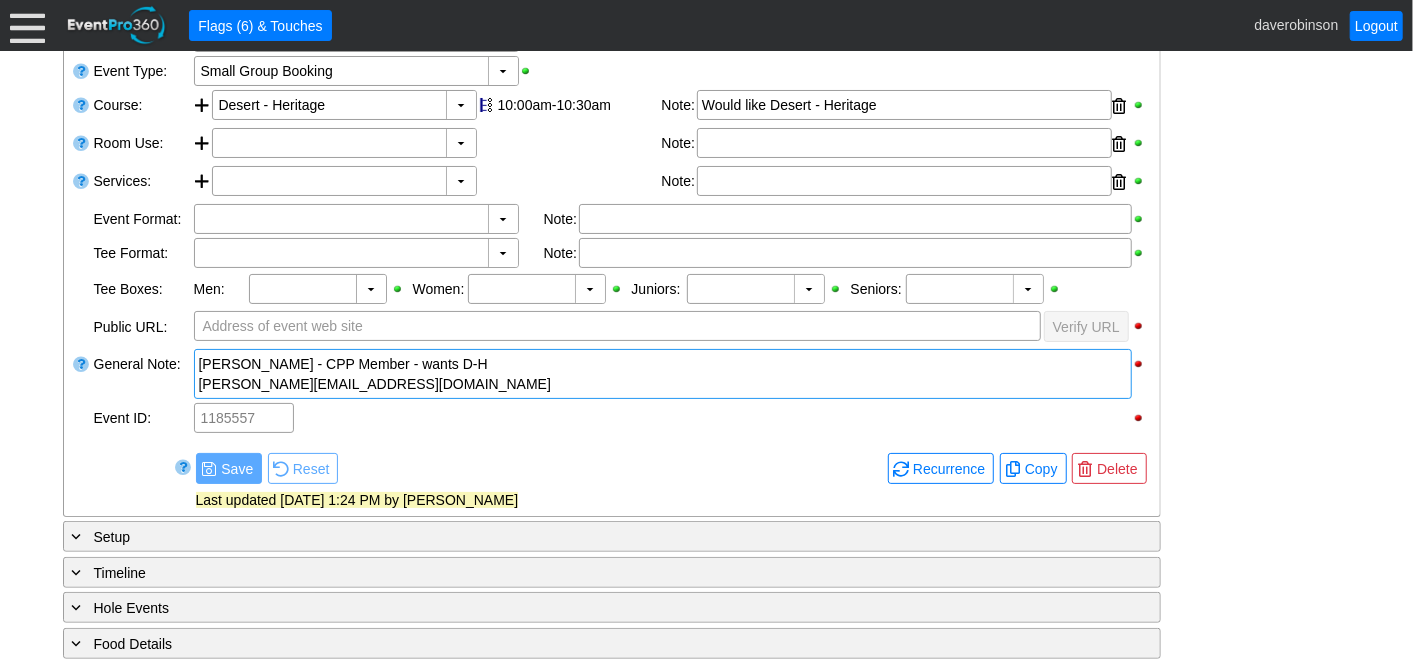 click at bounding box center (124, 468) 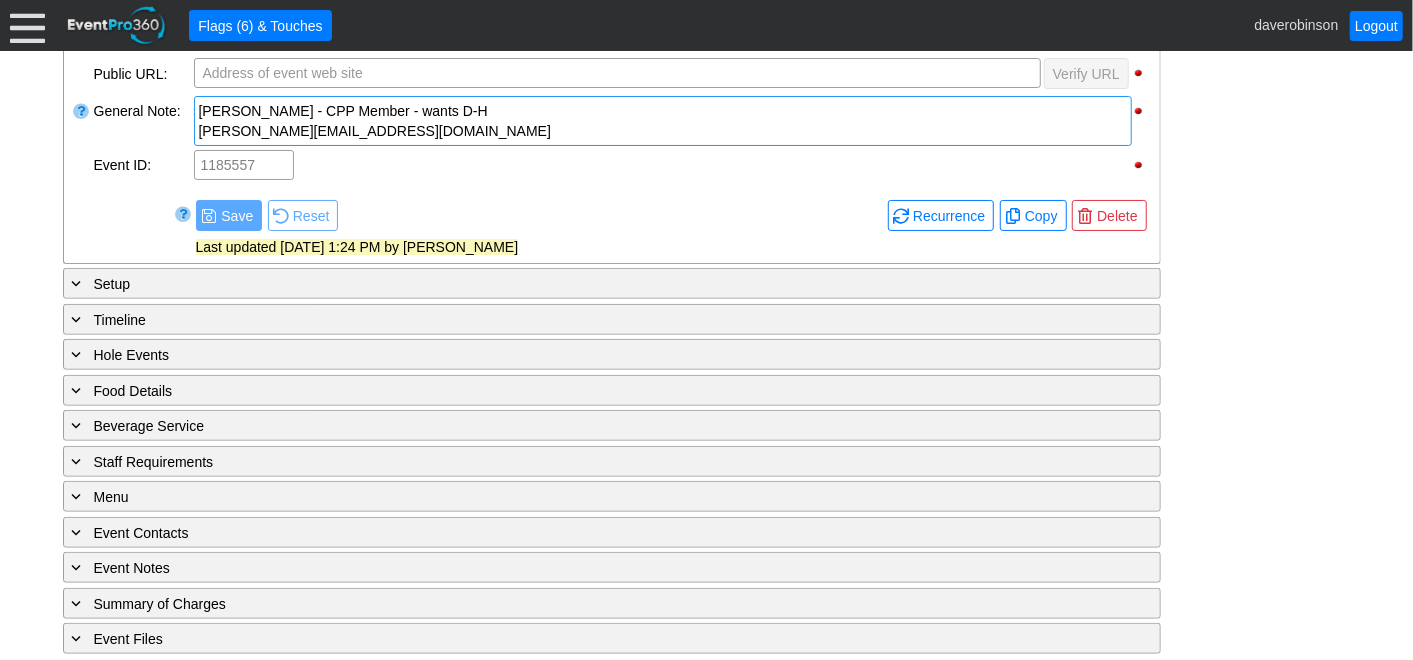 scroll, scrollTop: 0, scrollLeft: 0, axis: both 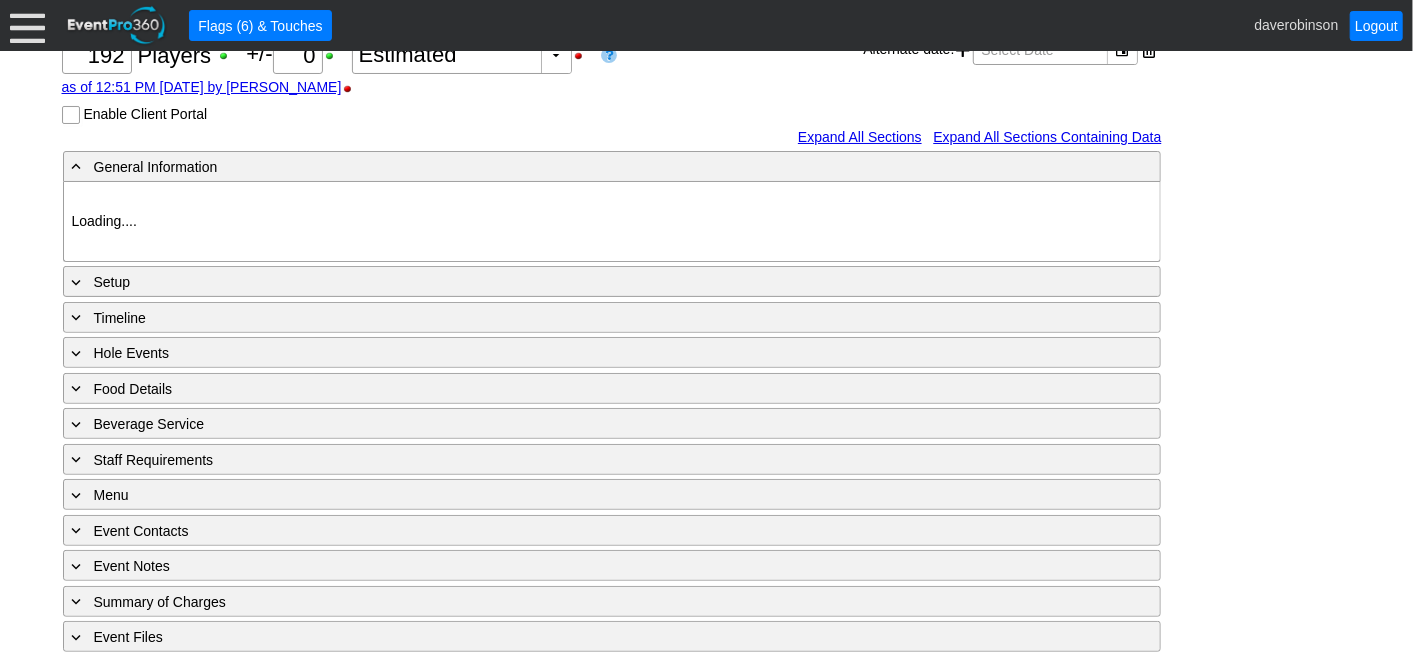 type on "Heritage Pointe Golf Club" 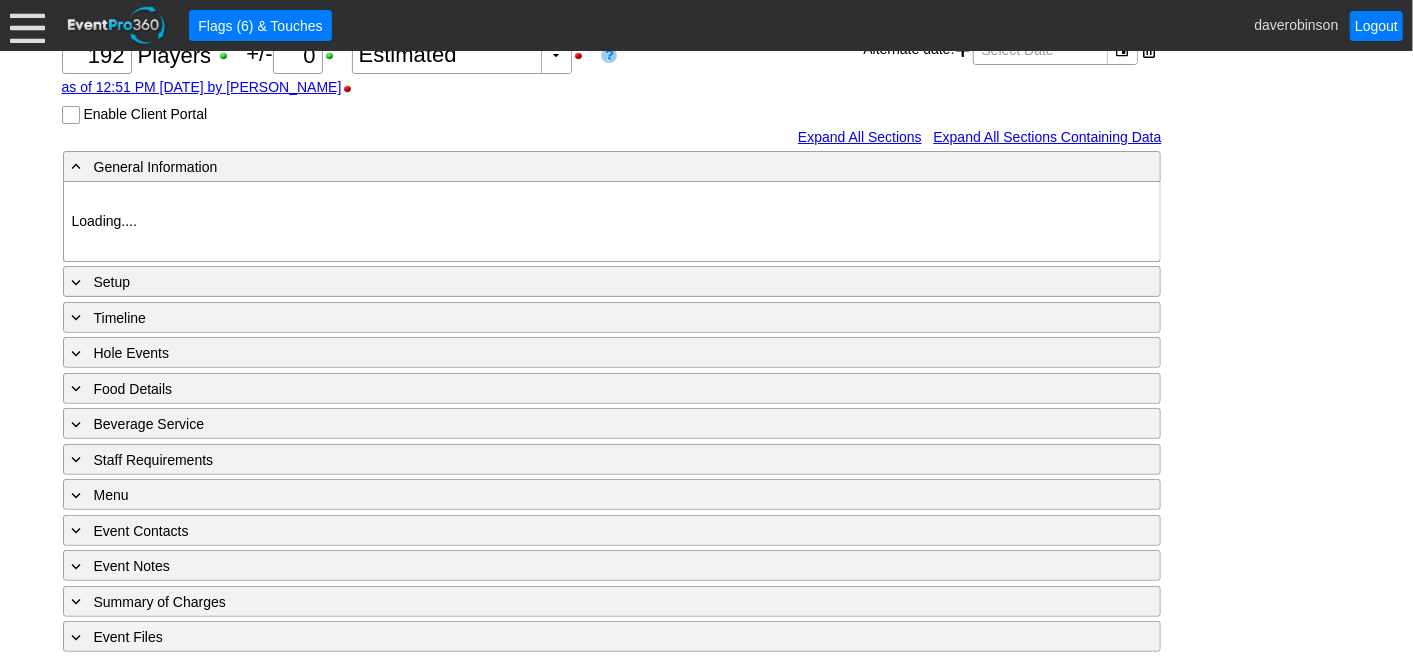 type on "Corporate Tournament" 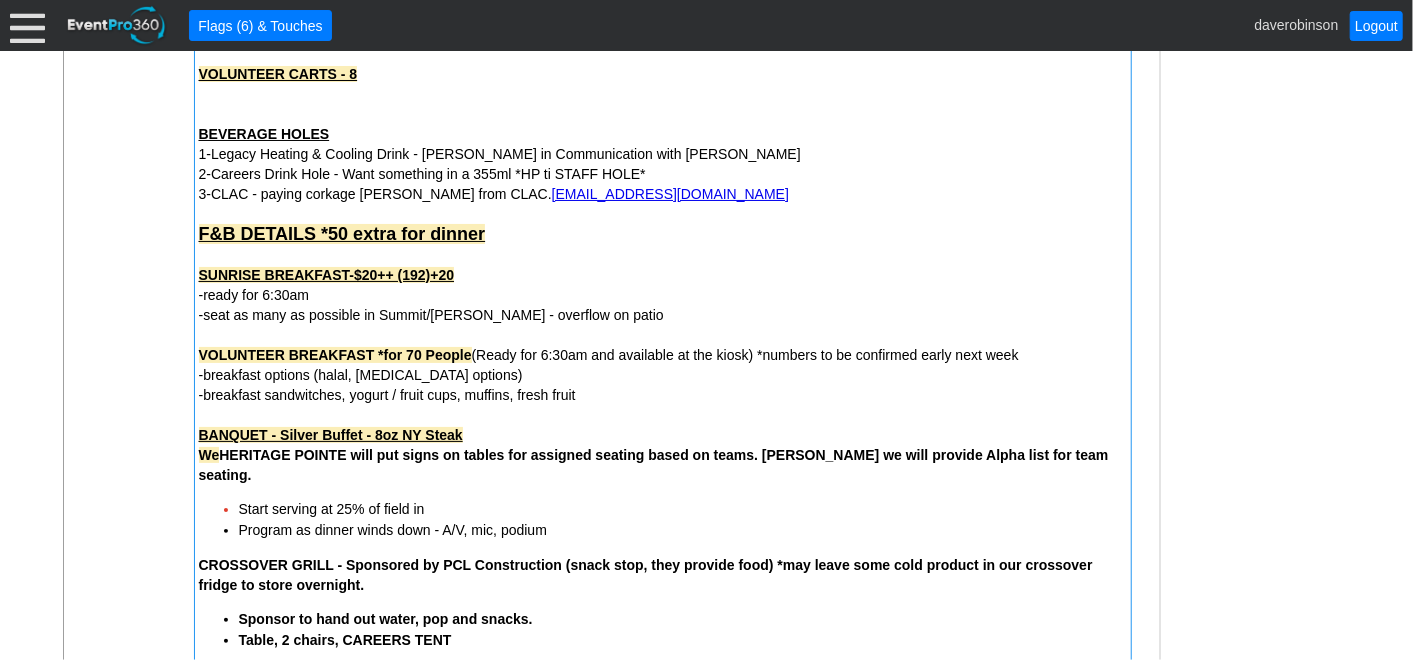 scroll, scrollTop: 1588, scrollLeft: 0, axis: vertical 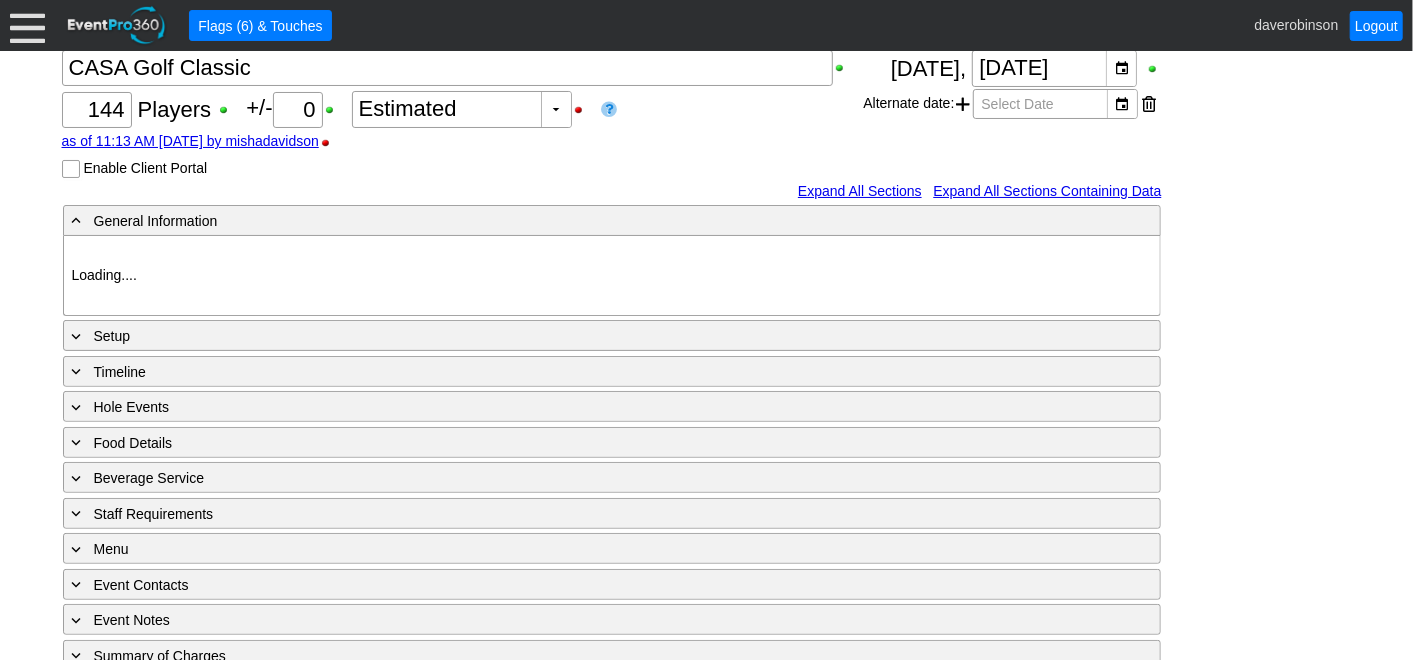 type on "Heritage Pointe Golf Club" 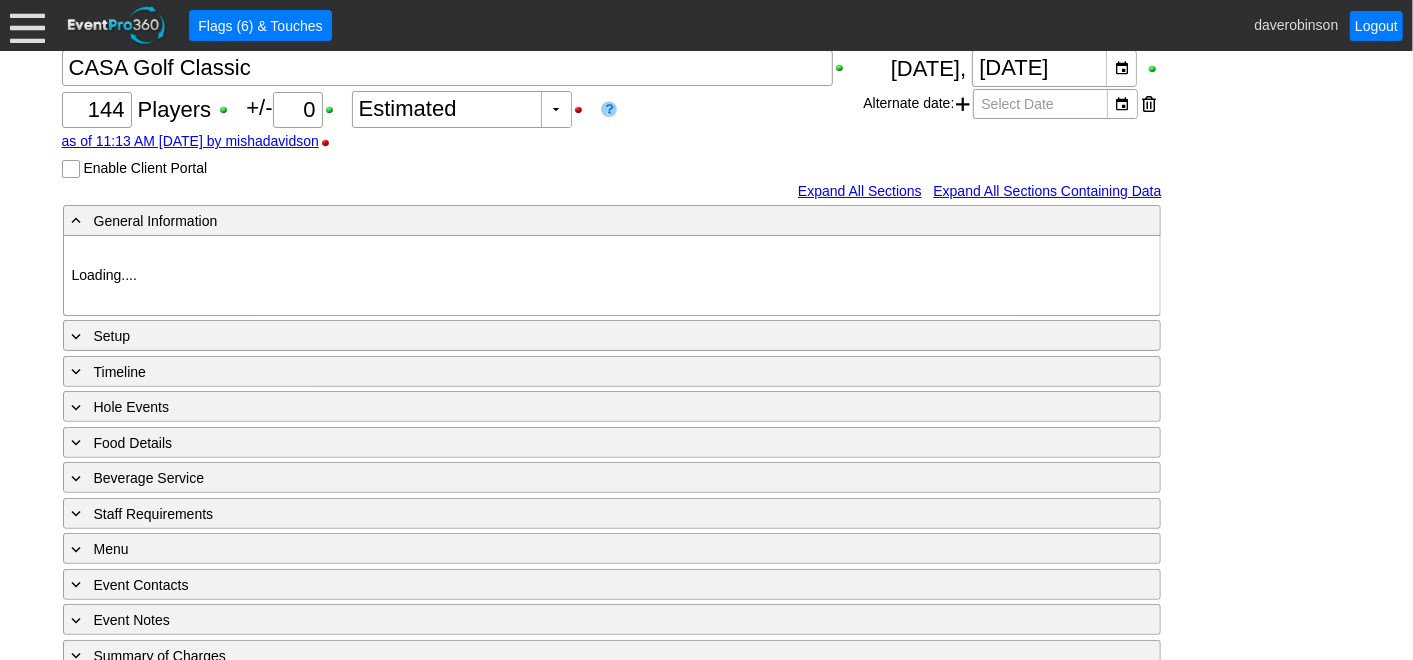 type on "945877" 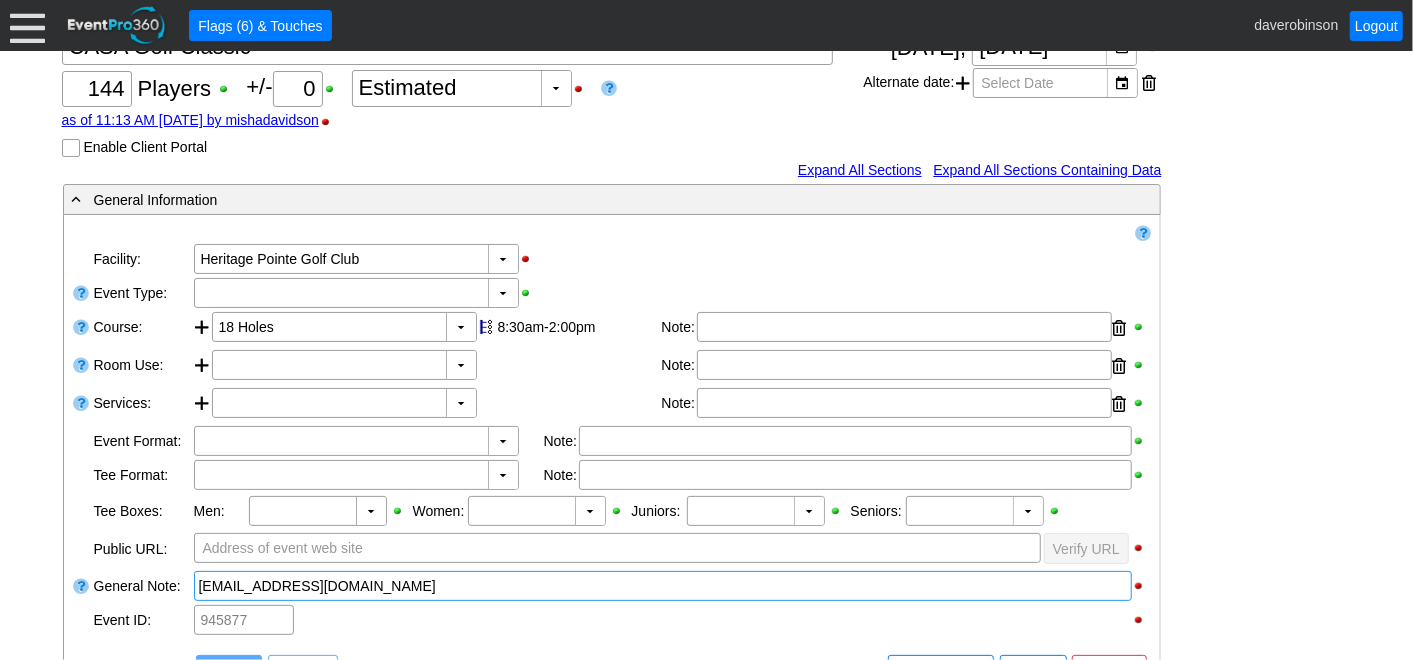 click on "roxy@skevents.ca" at bounding box center (663, 586) 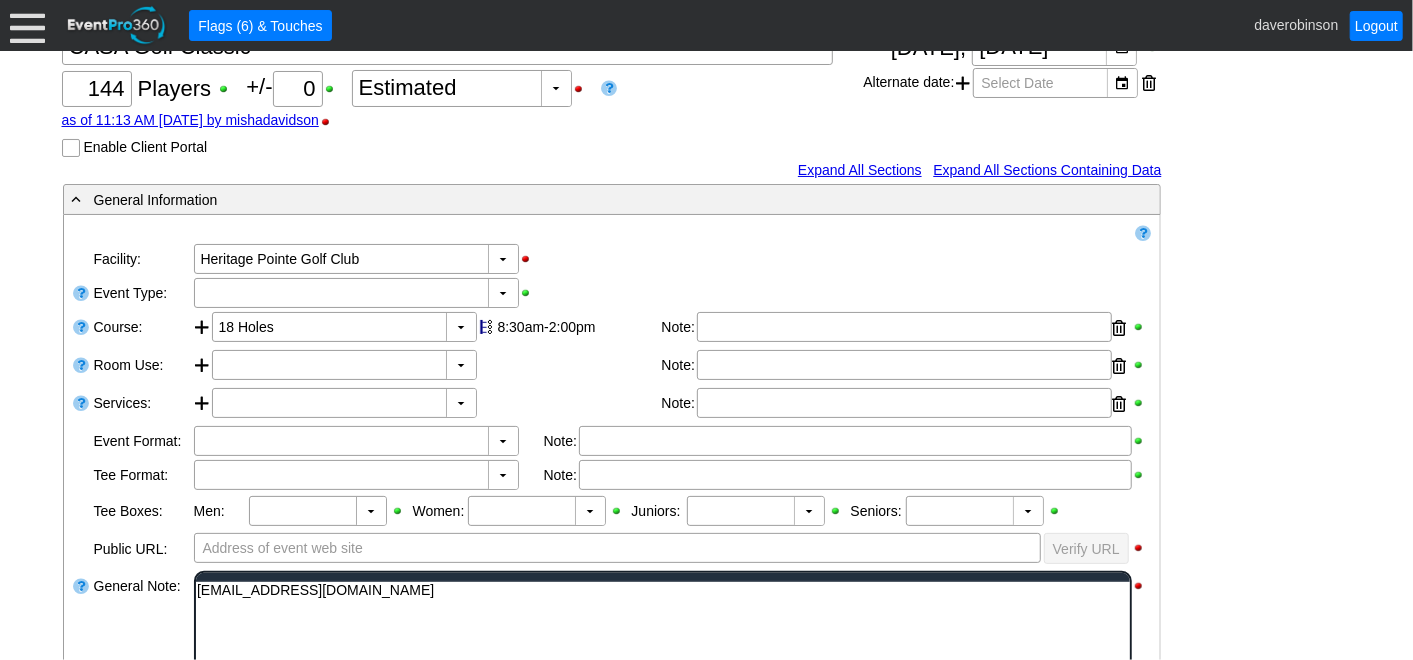 scroll, scrollTop: 0, scrollLeft: 0, axis: both 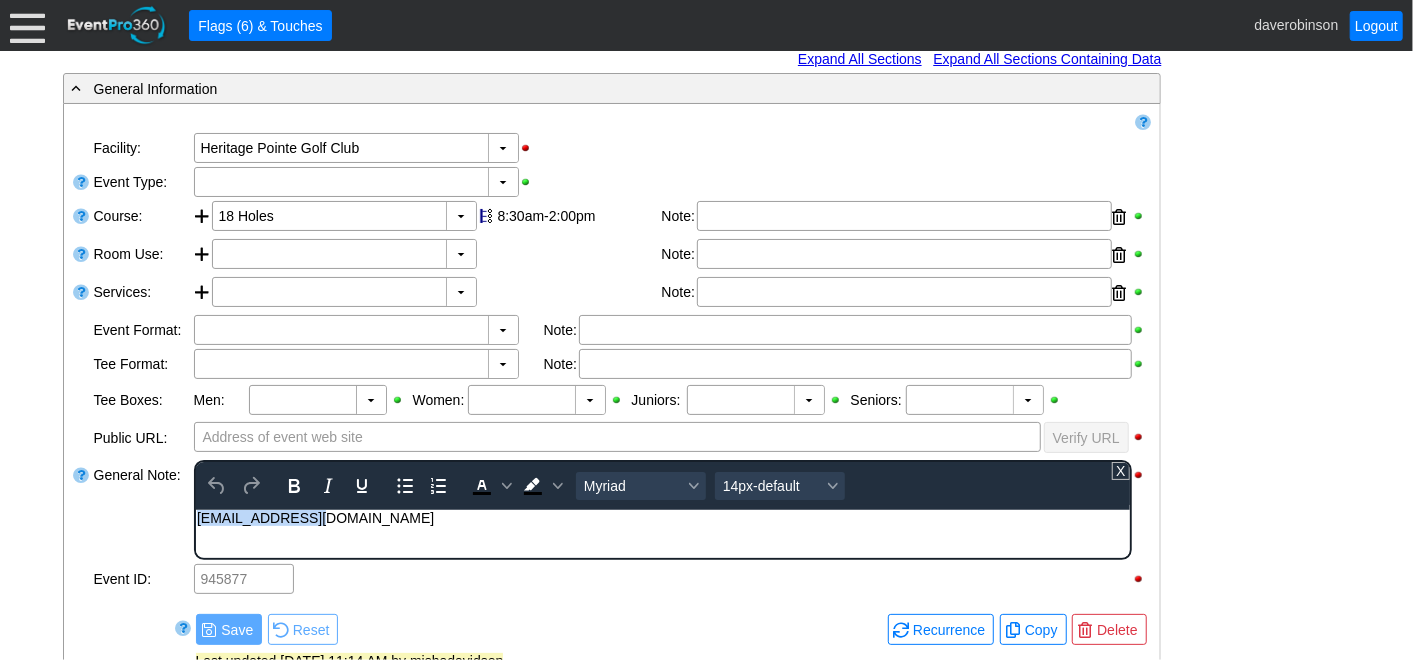 drag, startPoint x: 330, startPoint y: 523, endPoint x: 107, endPoint y: 528, distance: 223.05605 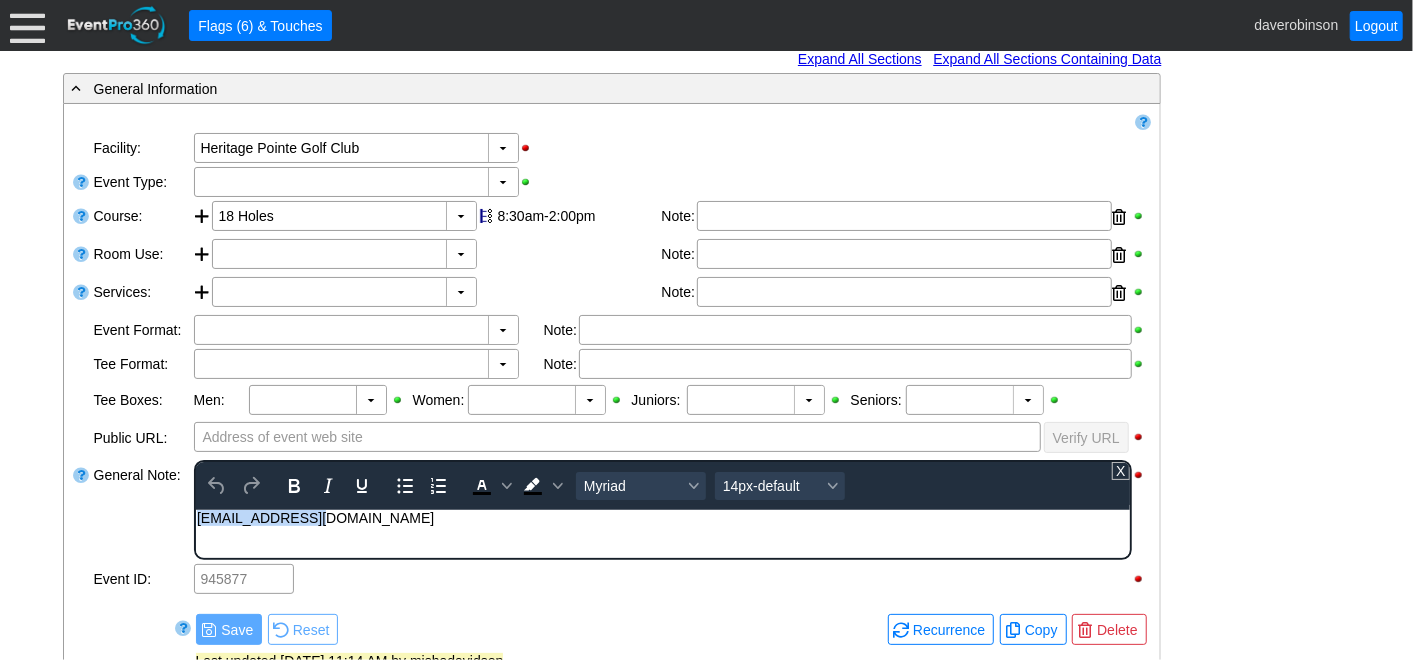 copy on "roxy@skevents.ca" 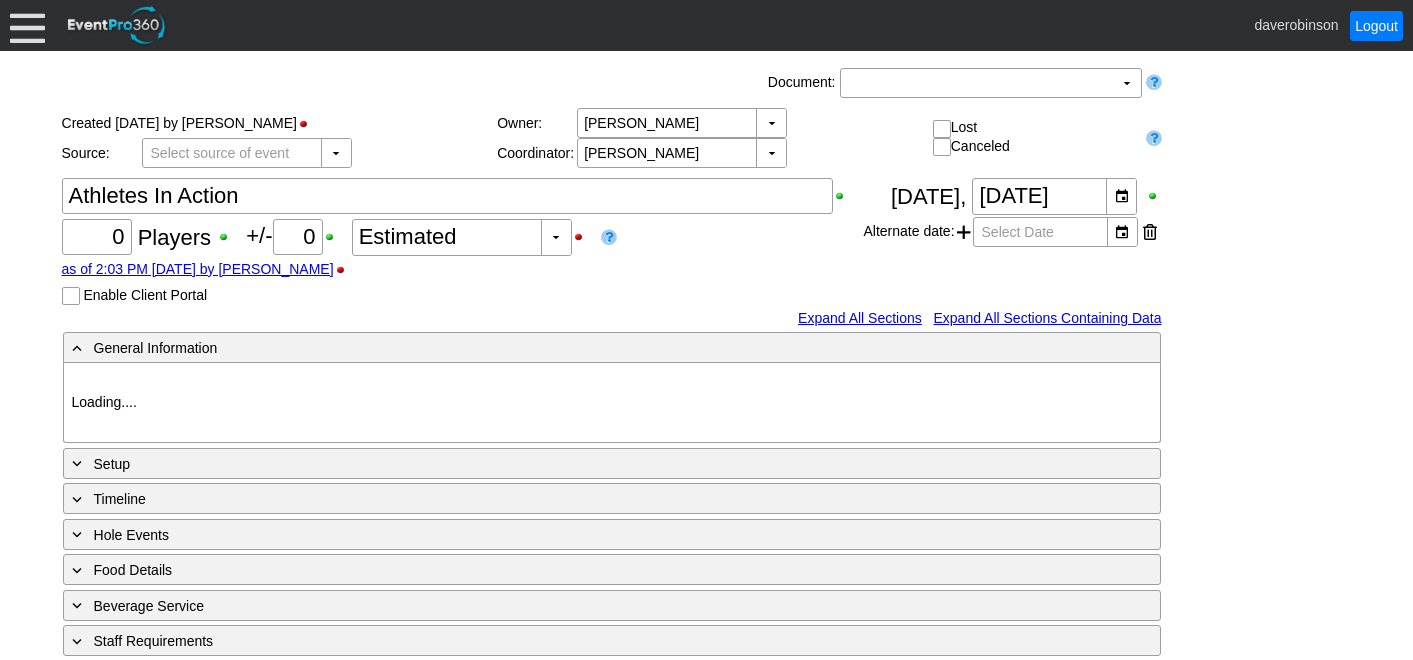 scroll, scrollTop: 0, scrollLeft: 0, axis: both 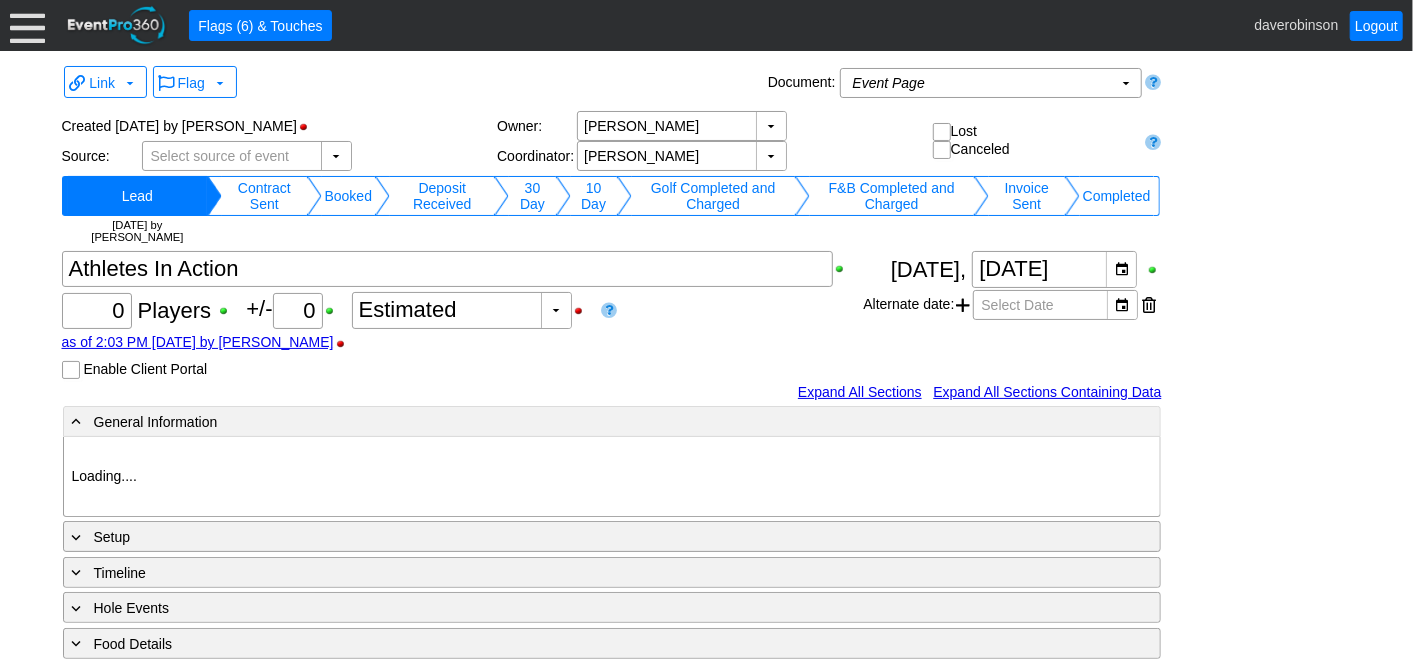 type on "Heritage Pointe Golf Club" 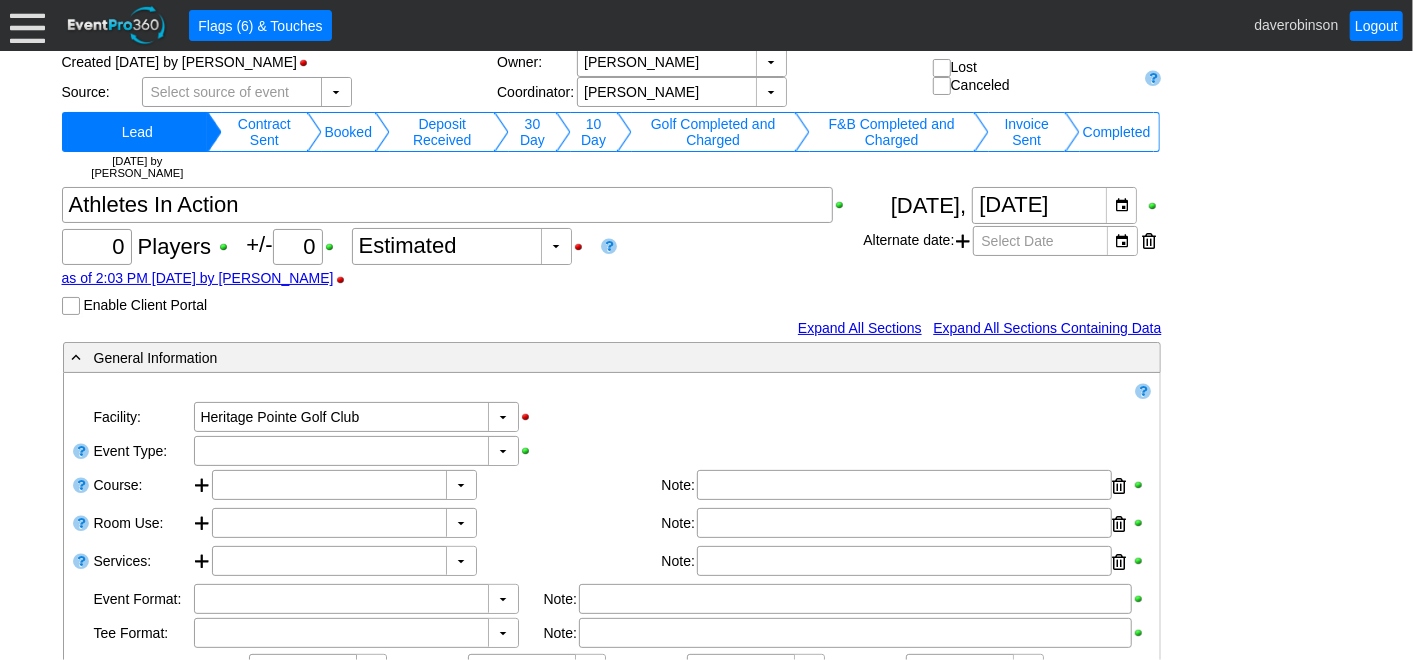 scroll, scrollTop: 111, scrollLeft: 0, axis: vertical 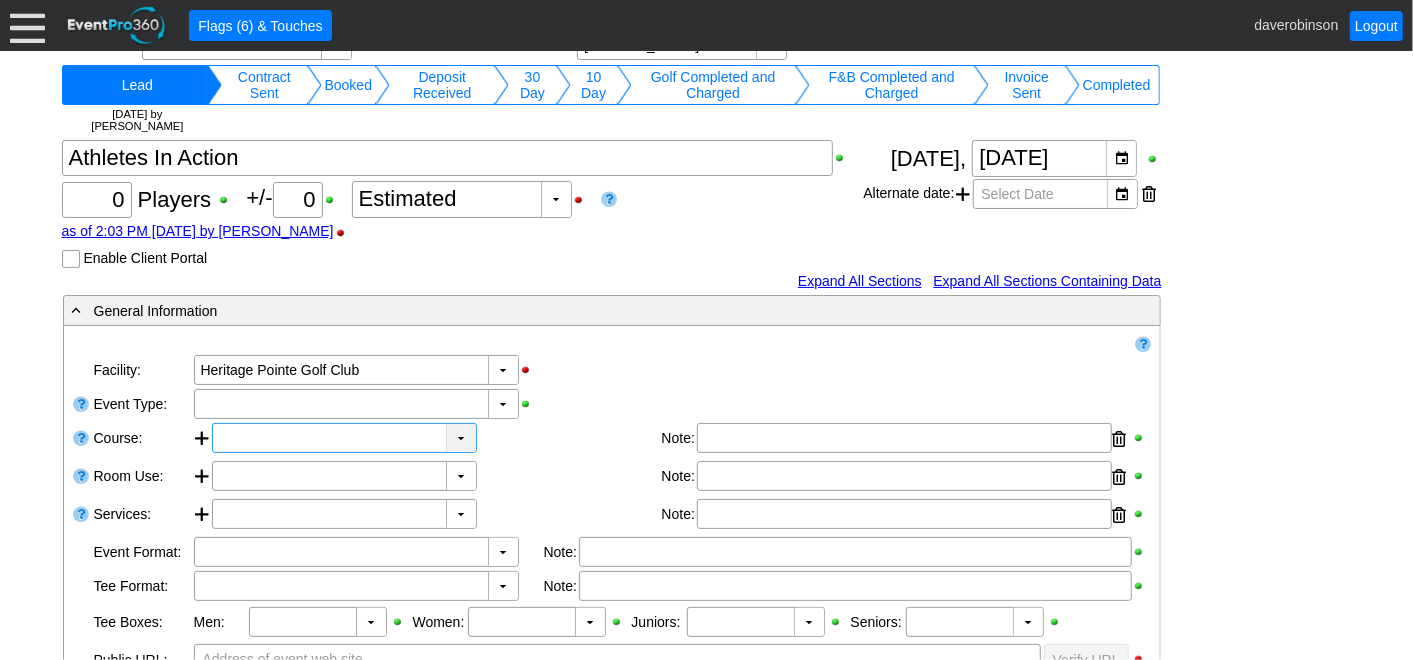 click on "▼" at bounding box center (461, 438) 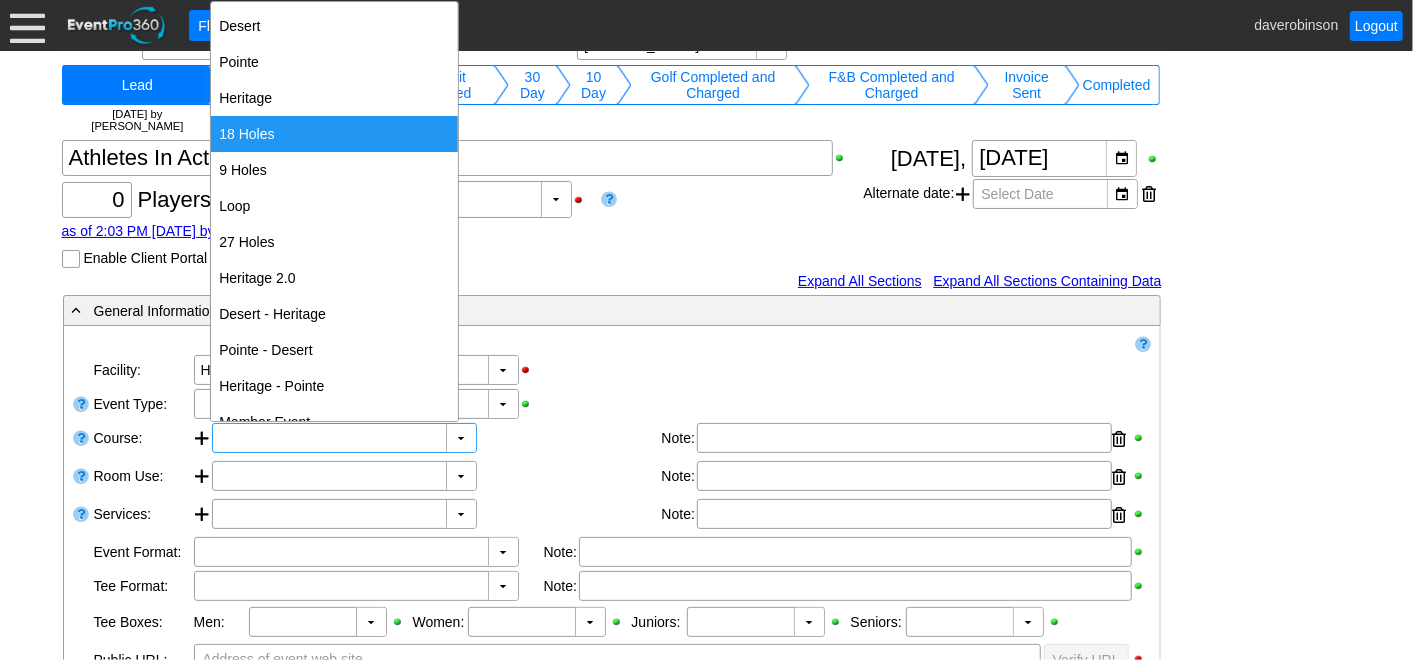 scroll, scrollTop: 0, scrollLeft: 0, axis: both 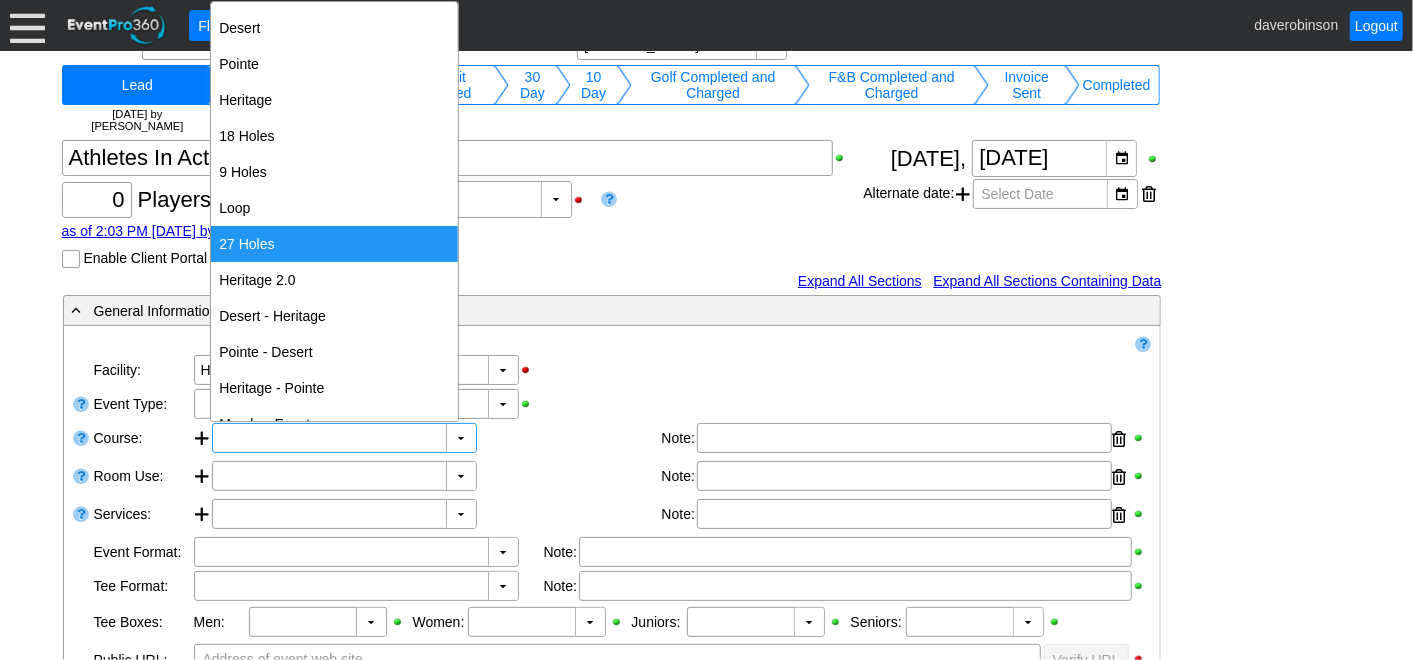click on "27 Holes" at bounding box center (334, 244) 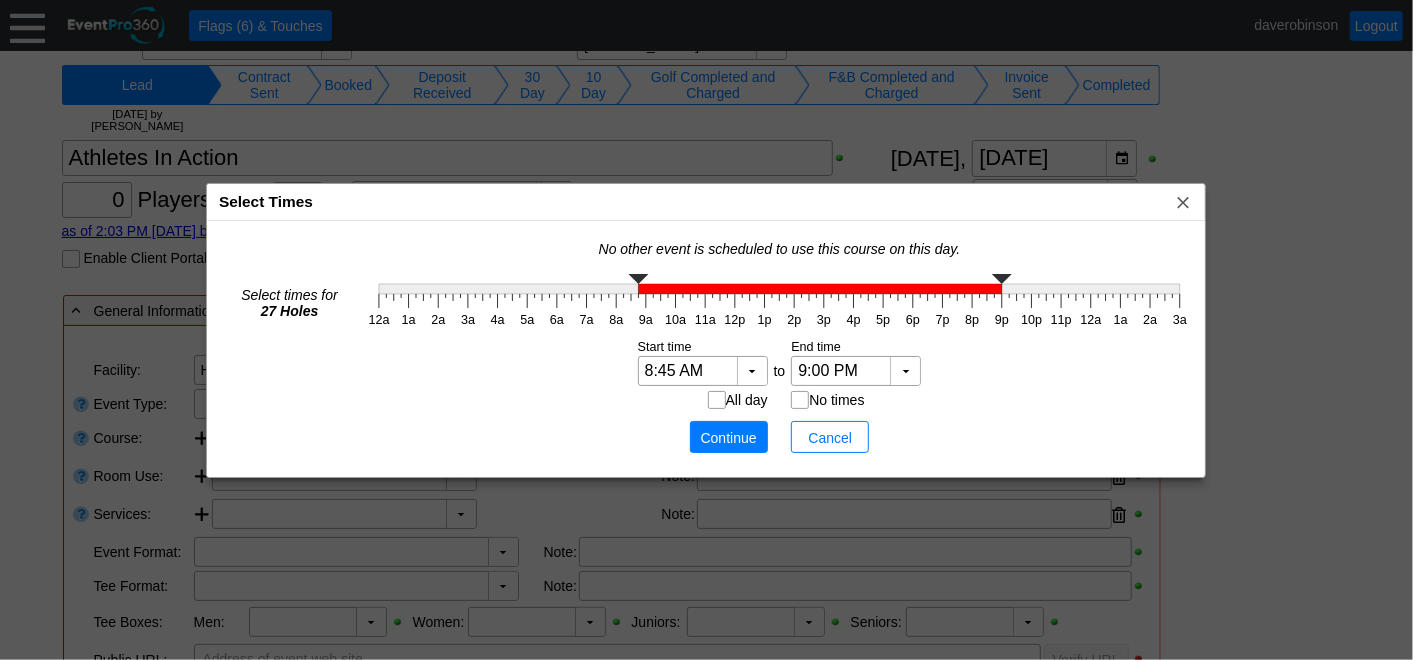 type on "8:30 AM" 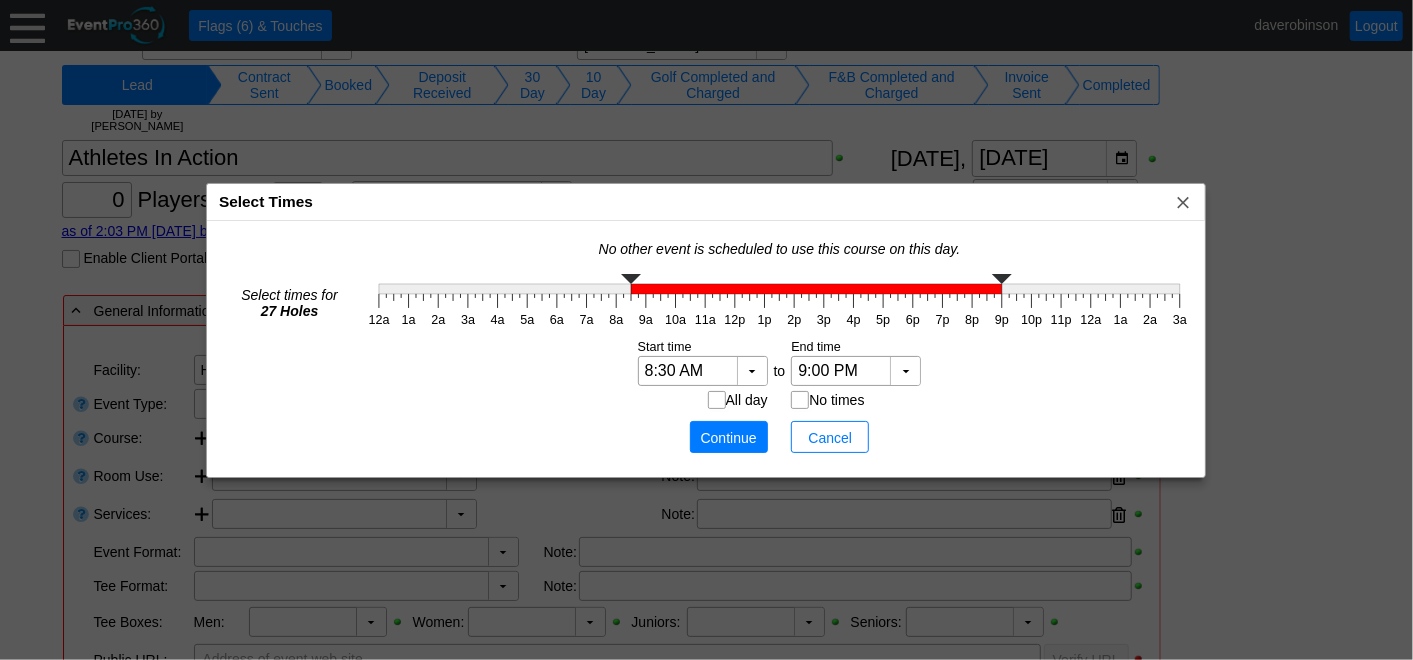 click 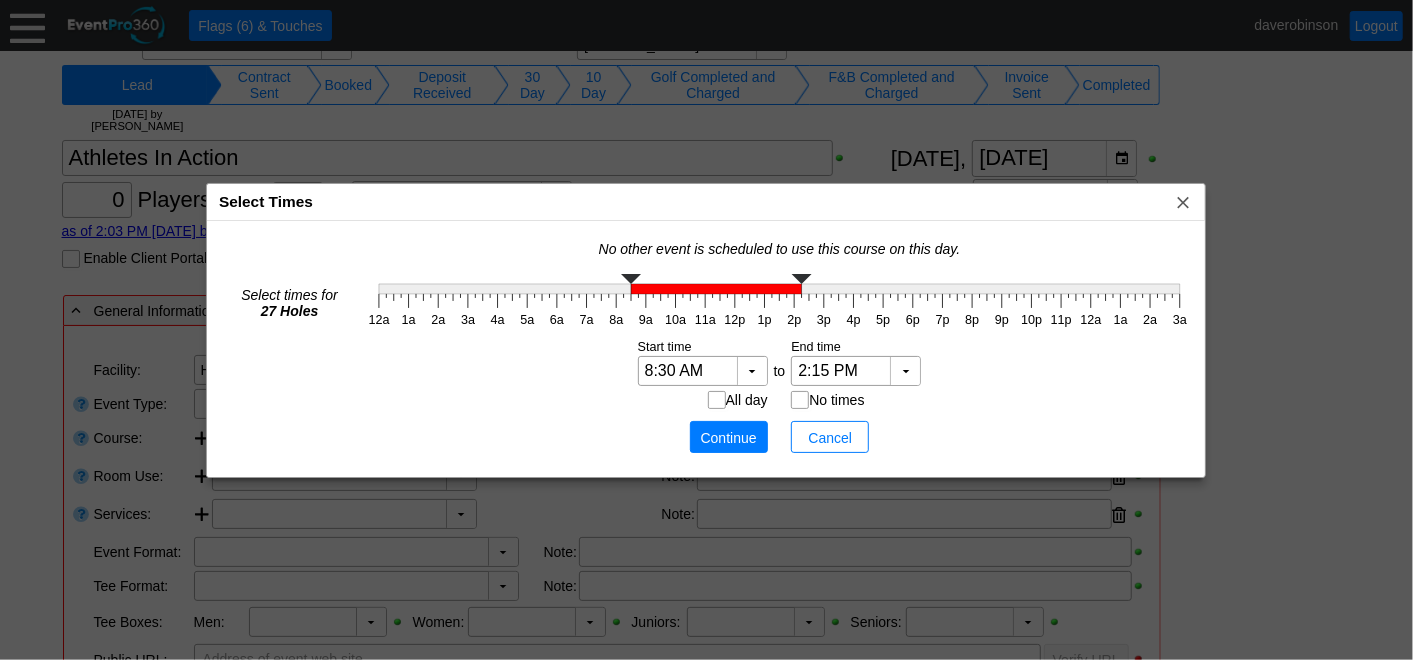 type on "2:00 PM" 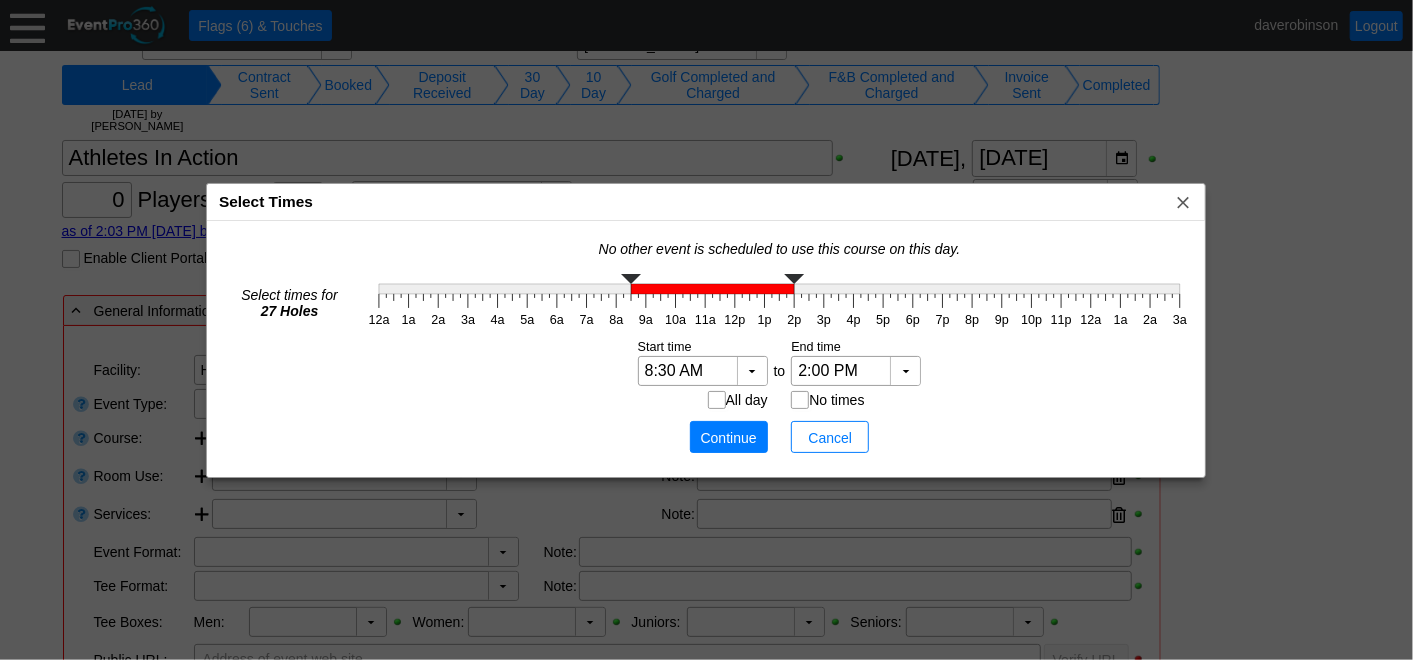 click on "12a 1a 2a 3a 4a 5a 6a 7a 8a 9a 10a 11a 12p 1p 2p 3p 4p 5p 6p 7p 8p 9p 10p 11p 12a 1a 2a 3a" 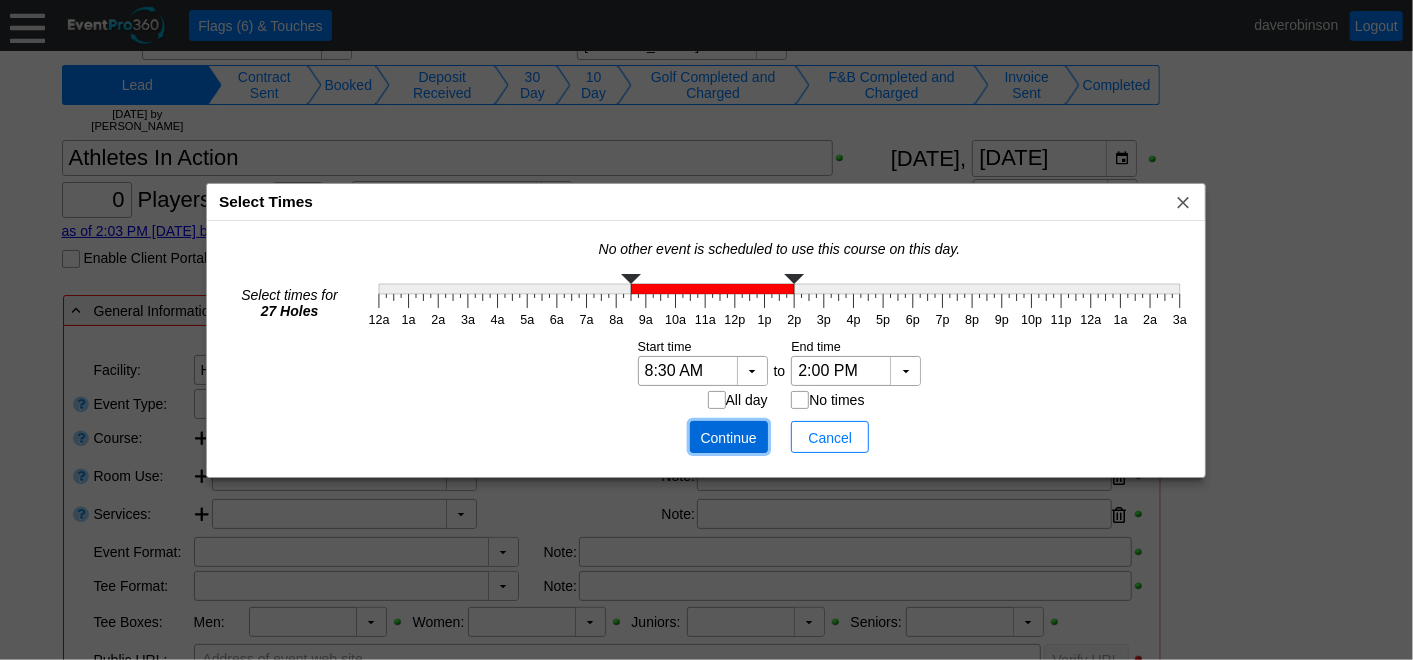 click on "Continue" at bounding box center [729, 438] 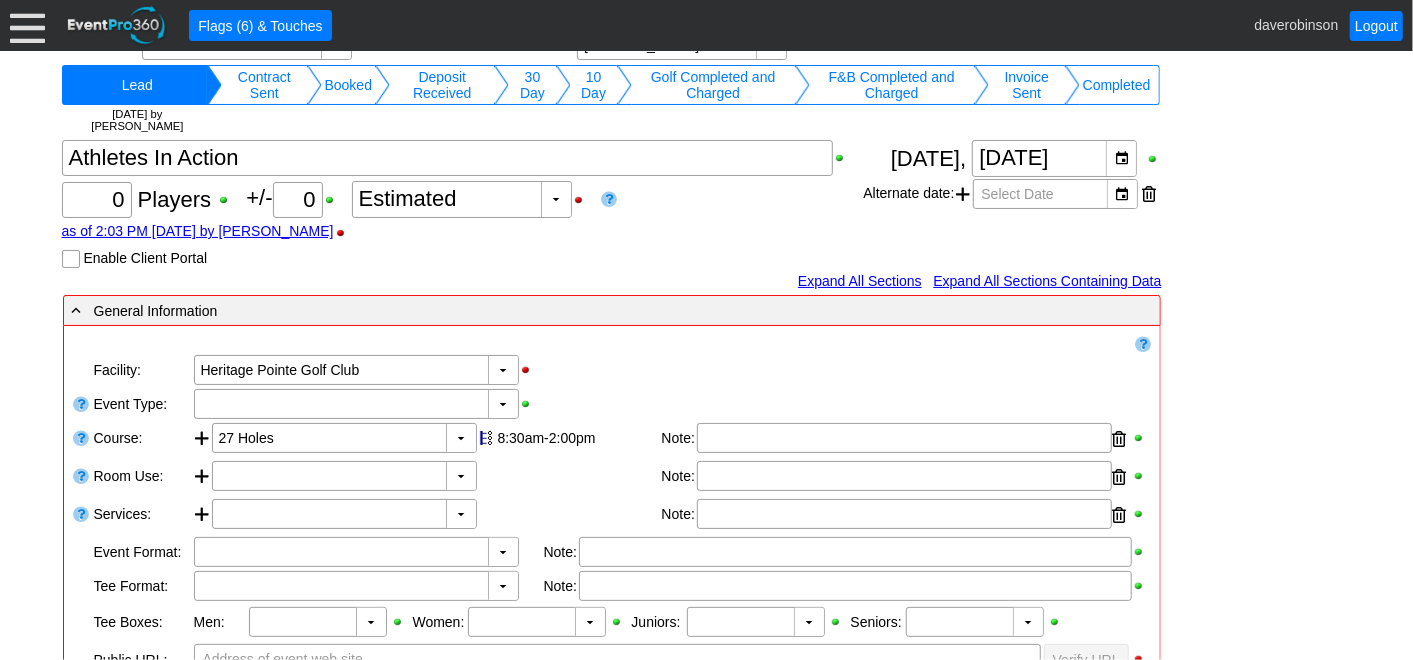 click on "- General Information
▼
Loading....
Remove all highlights
Facility:
▼ Χ [GEOGRAPHIC_DATA]
Event Type:
▼ Χ
Course:
▼ Χ 27 Holes
8:30am-2:00pm
Select time" at bounding box center [707, 757] 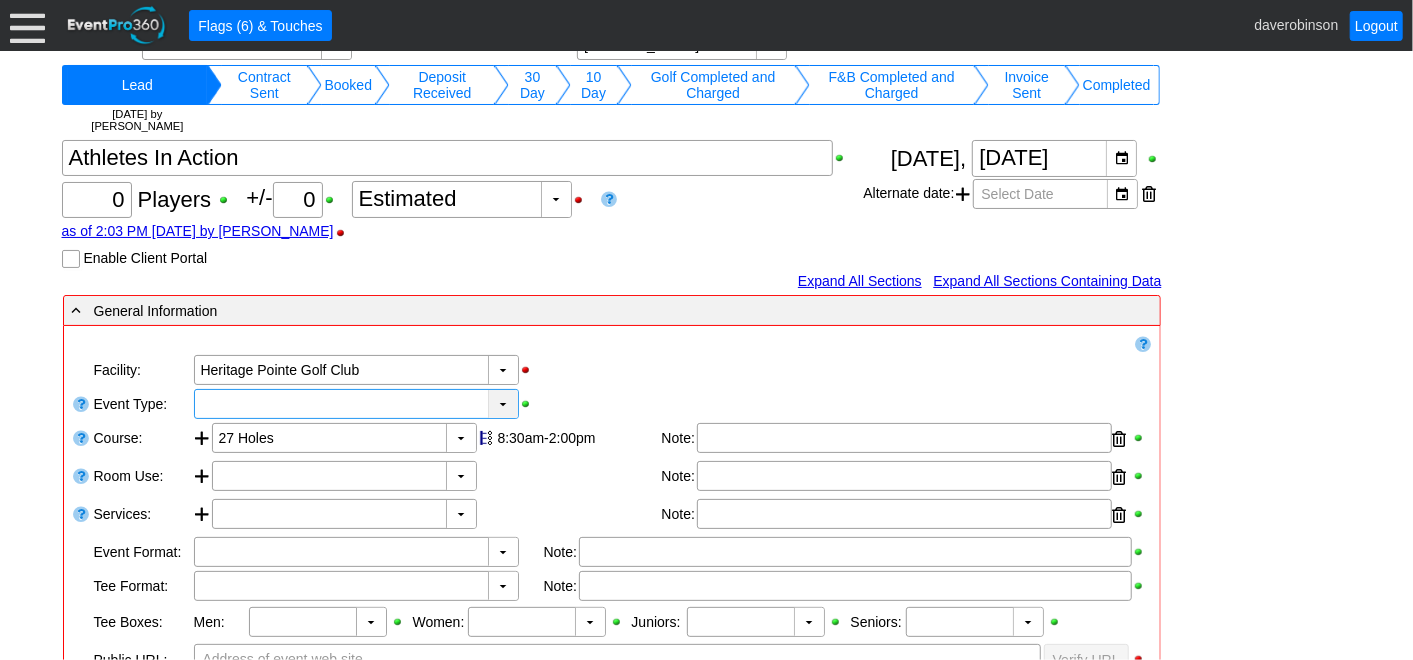 click on "▼" at bounding box center (503, 404) 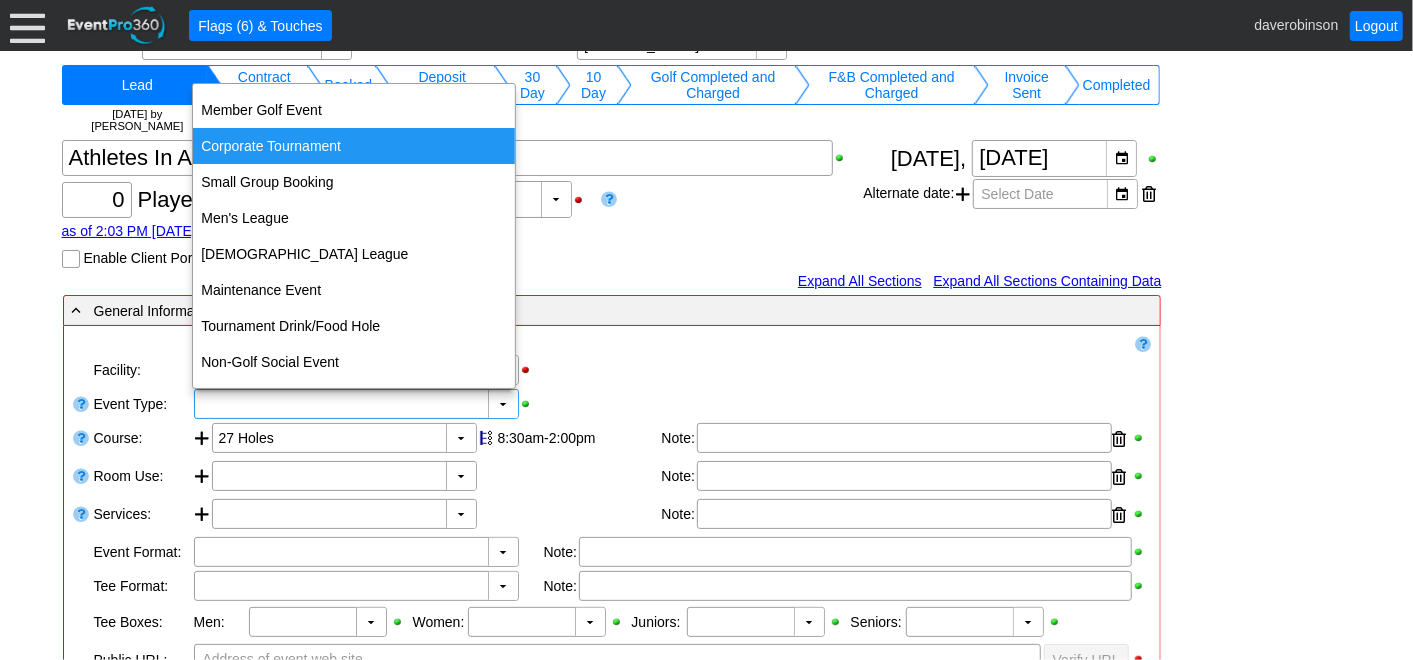 click on "Corporate Tournament" at bounding box center [354, 146] 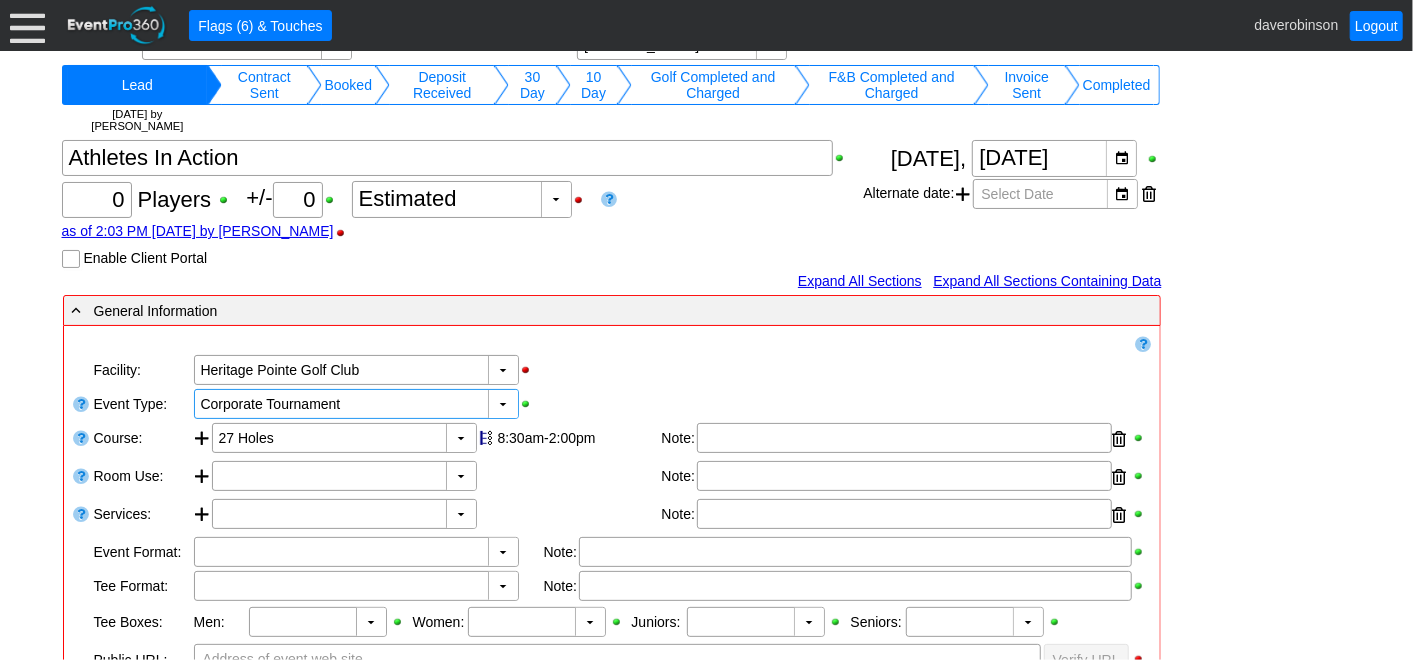 click on "- General Information
▼
Loading....
Remove all highlights
Facility:
▼ Χ [GEOGRAPHIC_DATA]
Event Type:
▼ Χ Corporate Tournament
Course:
▼ Χ 27 Holes
8:30am-2:00pm
Select time" at bounding box center [707, 757] 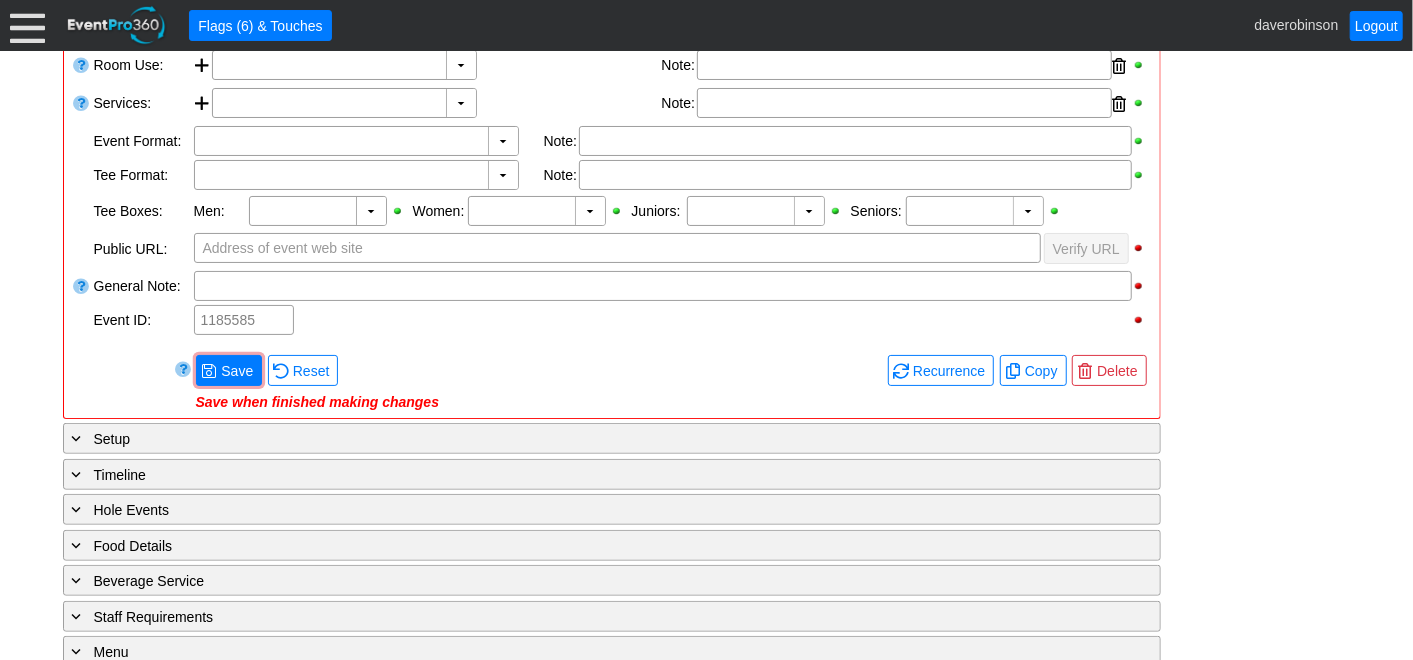scroll, scrollTop: 555, scrollLeft: 0, axis: vertical 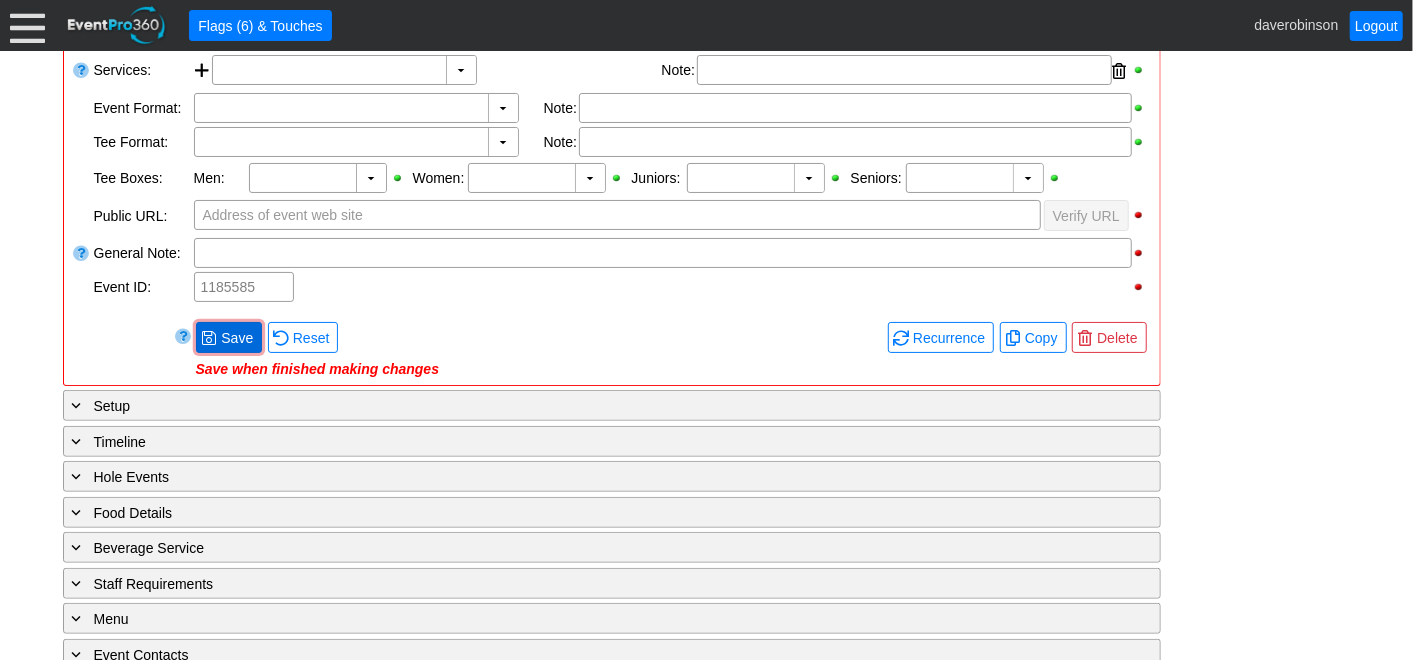 click on "Save" at bounding box center (237, 338) 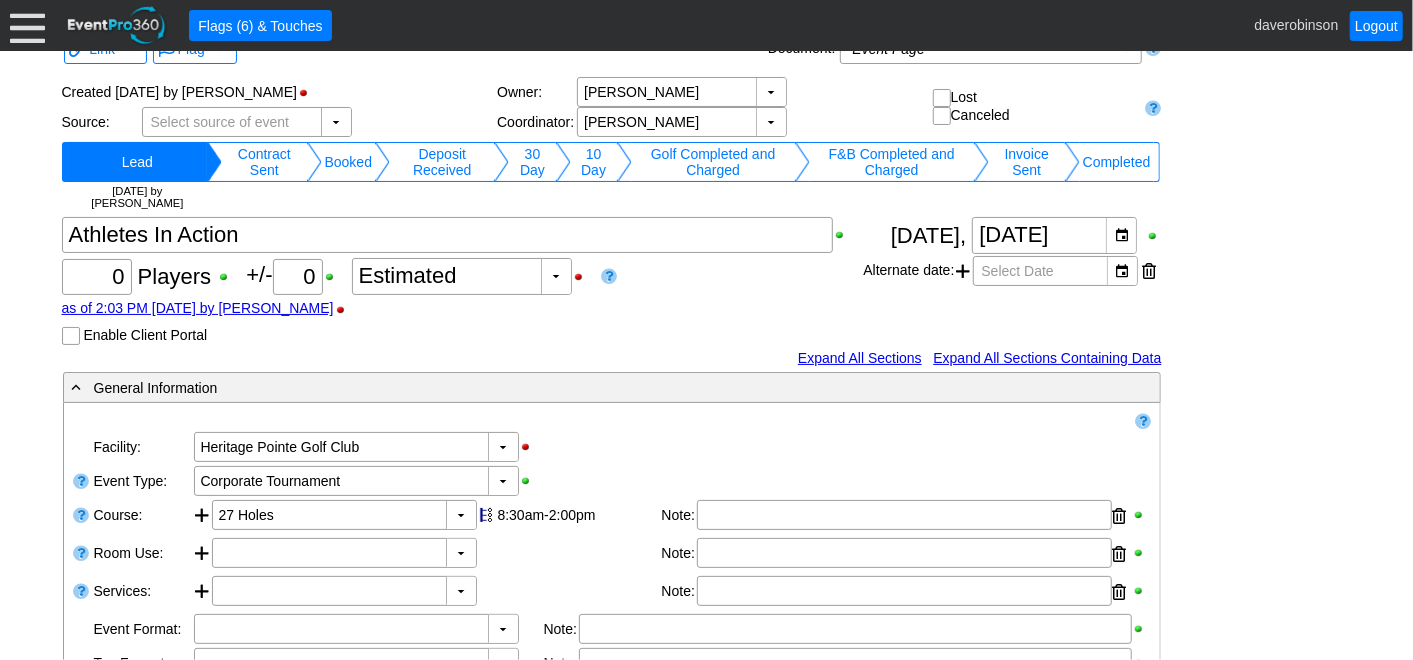 scroll, scrollTop: 0, scrollLeft: 0, axis: both 